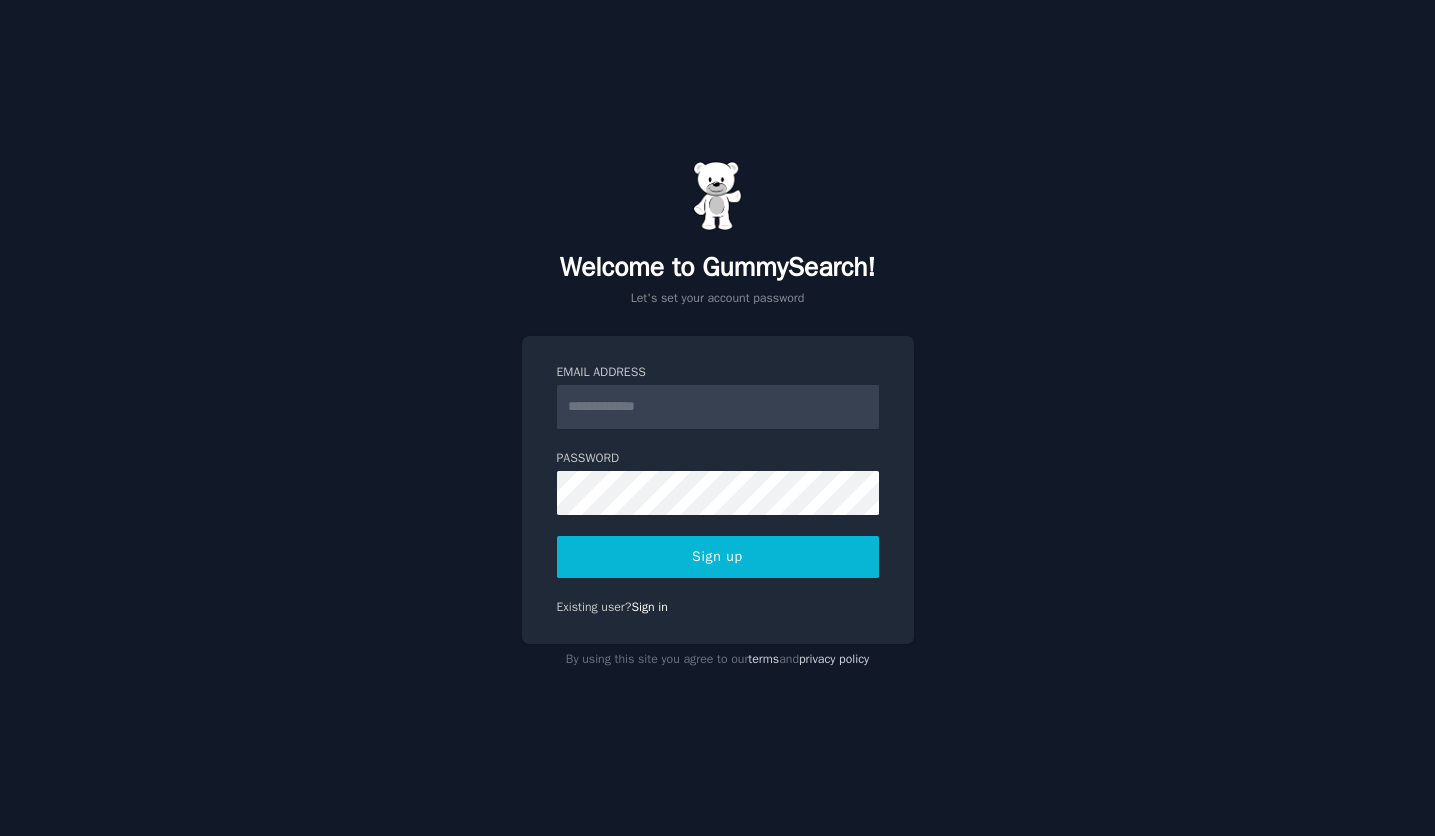 scroll, scrollTop: 0, scrollLeft: 0, axis: both 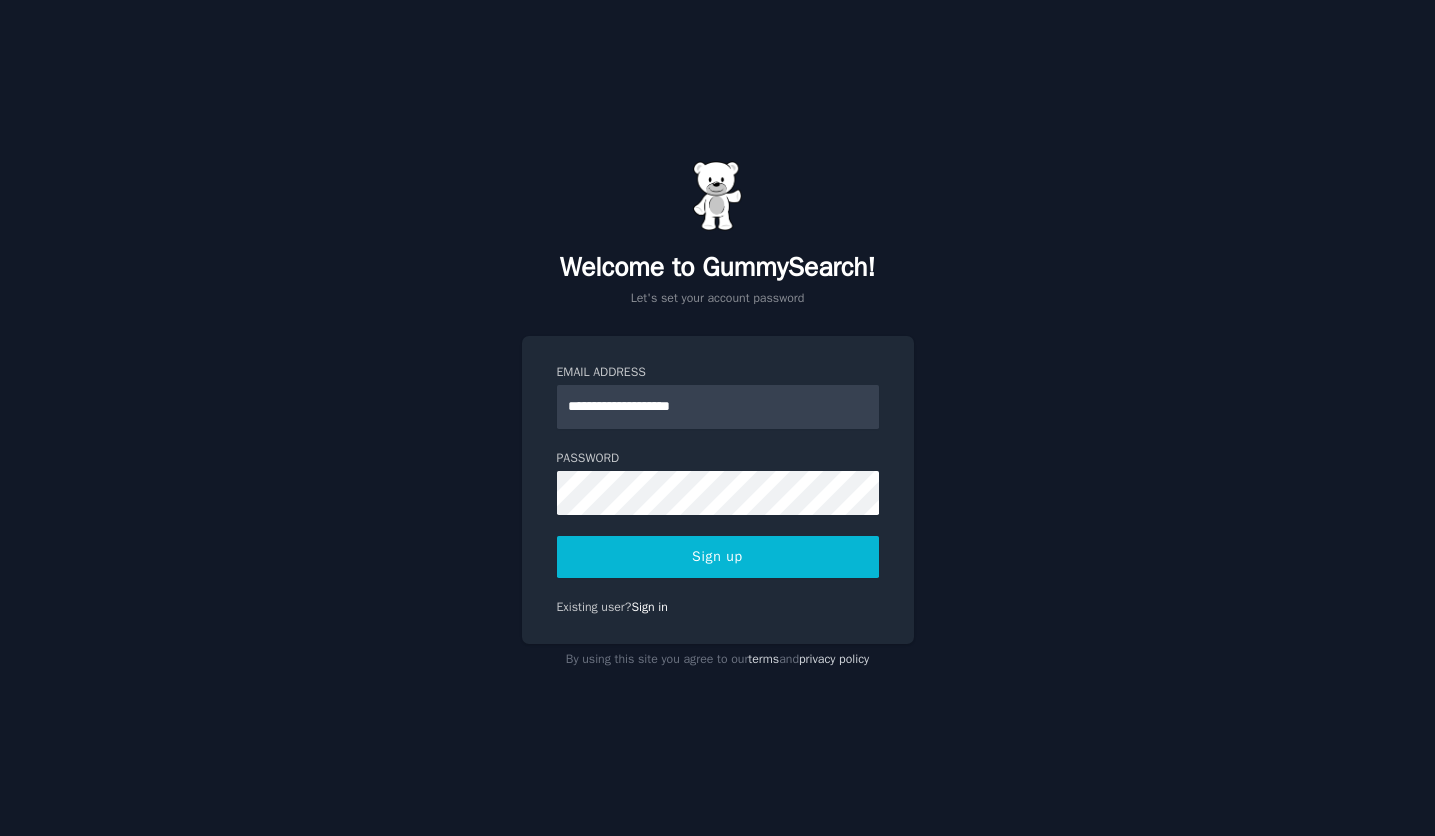 click on "Sign up" at bounding box center (718, 557) 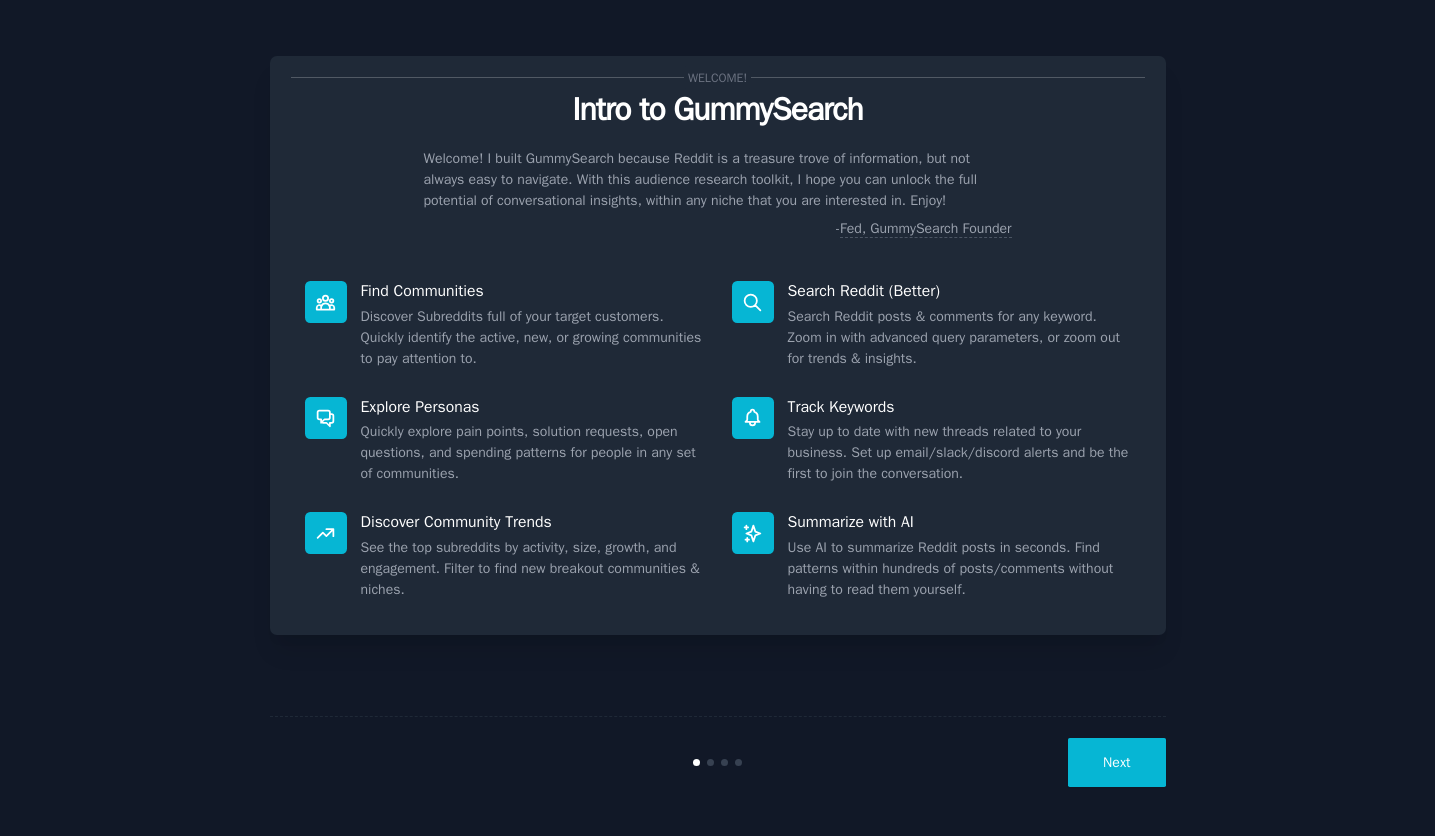scroll, scrollTop: 0, scrollLeft: 0, axis: both 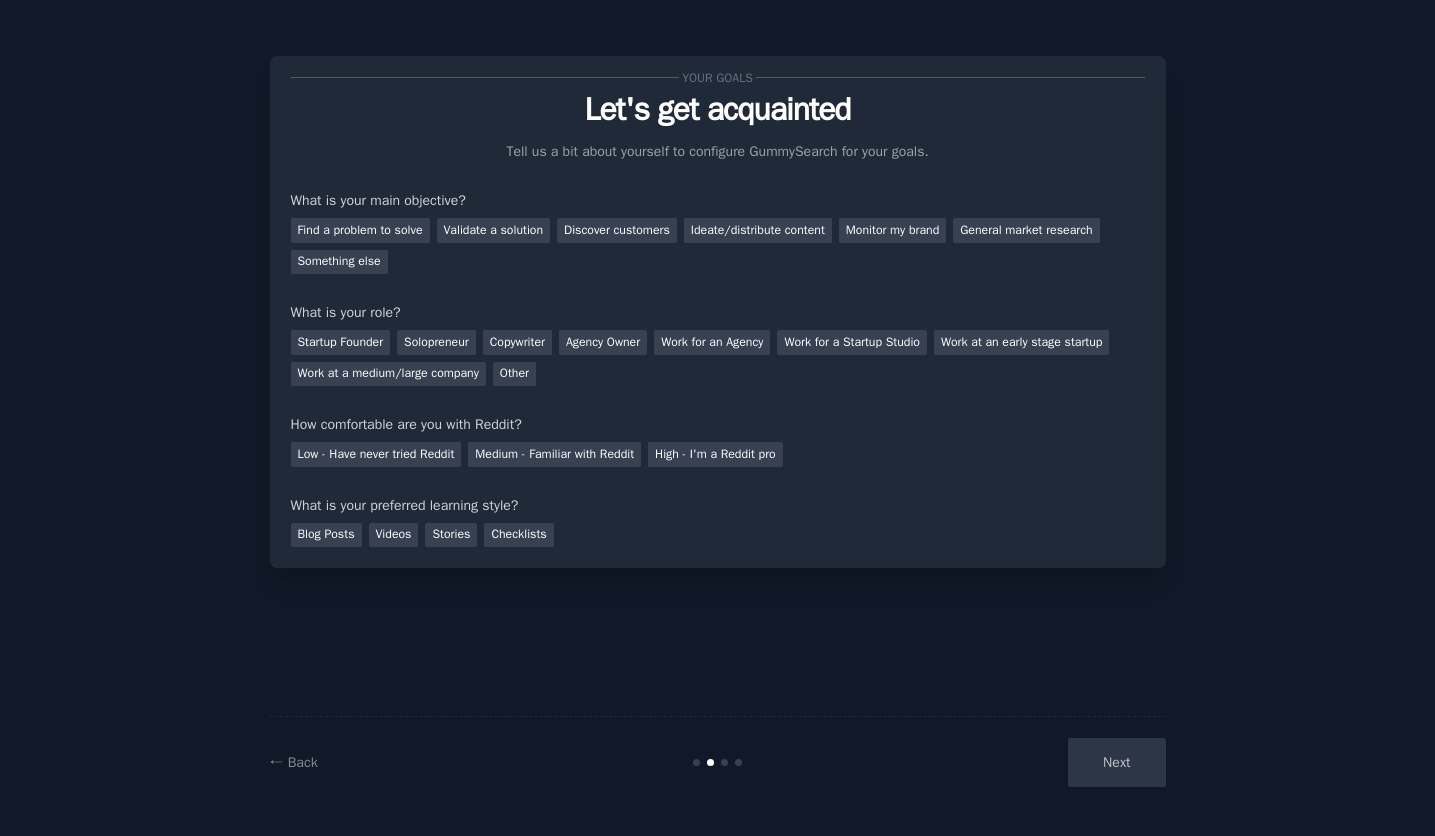 click on "Find a problem to solve Validate a solution Discover customers Ideate/distribute content Monitor my brand General market research Something else" at bounding box center [718, 242] 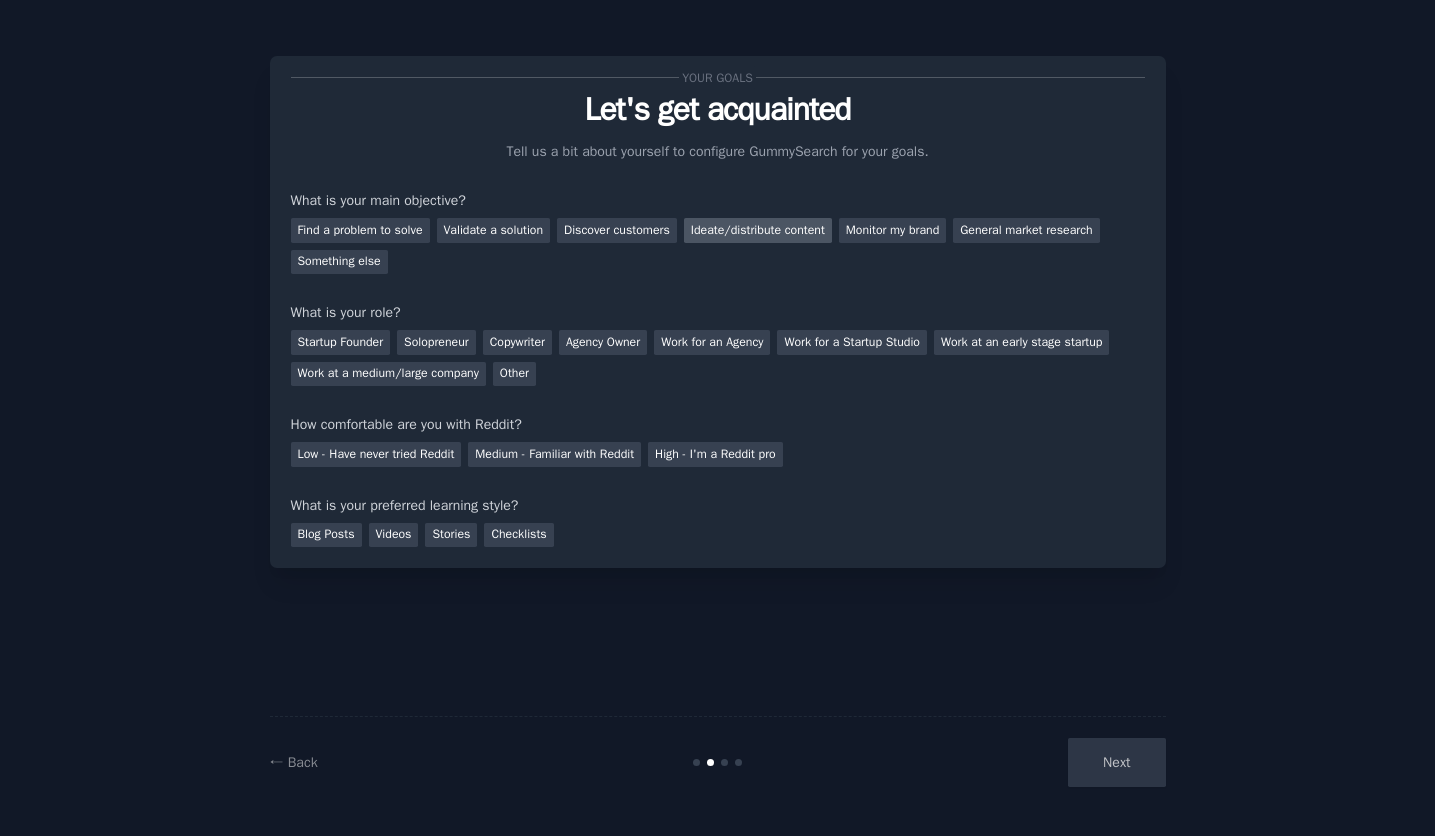 click on "Ideate/distribute content" at bounding box center (758, 230) 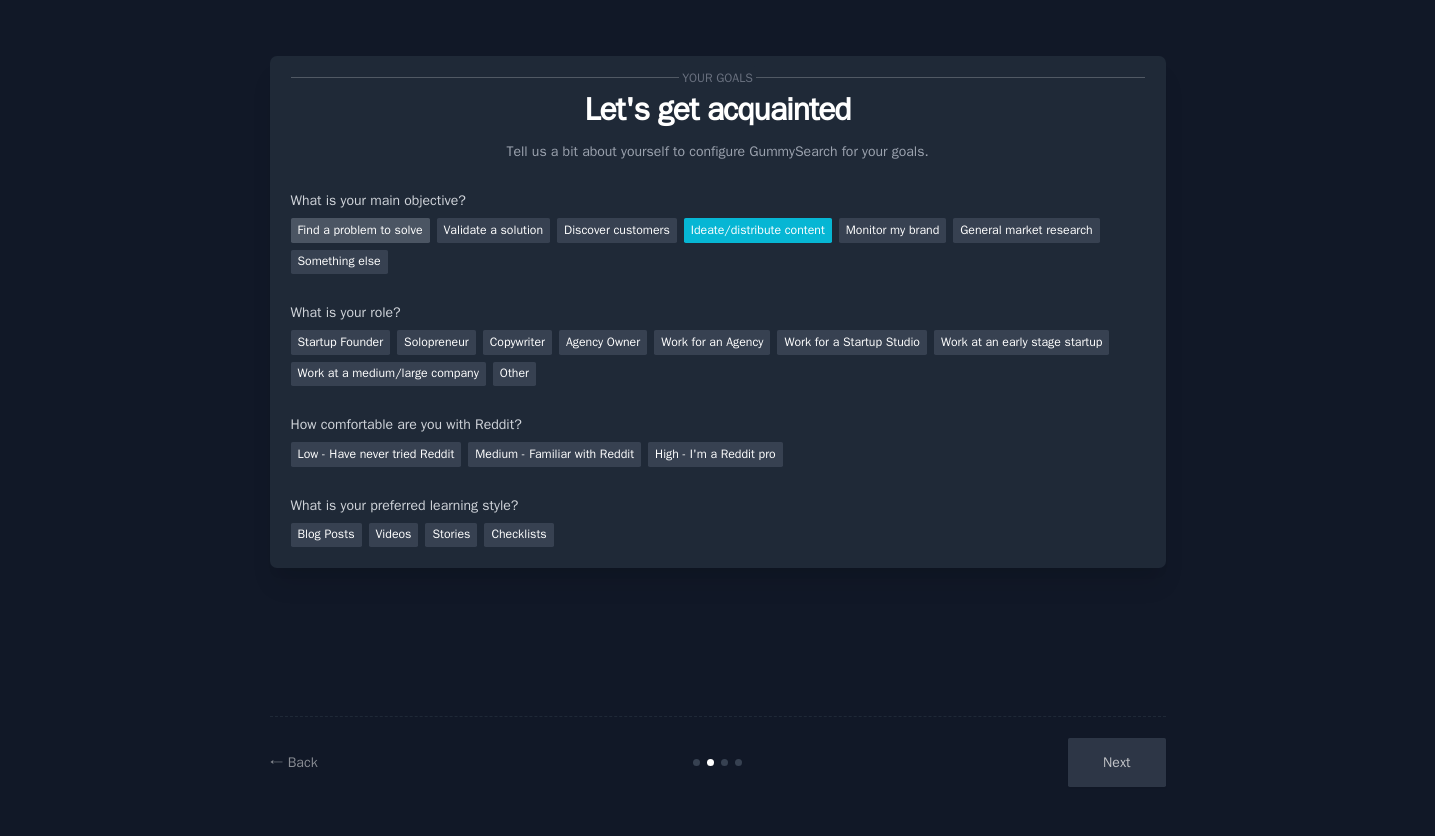 click on "Find a problem to solve" at bounding box center [360, 230] 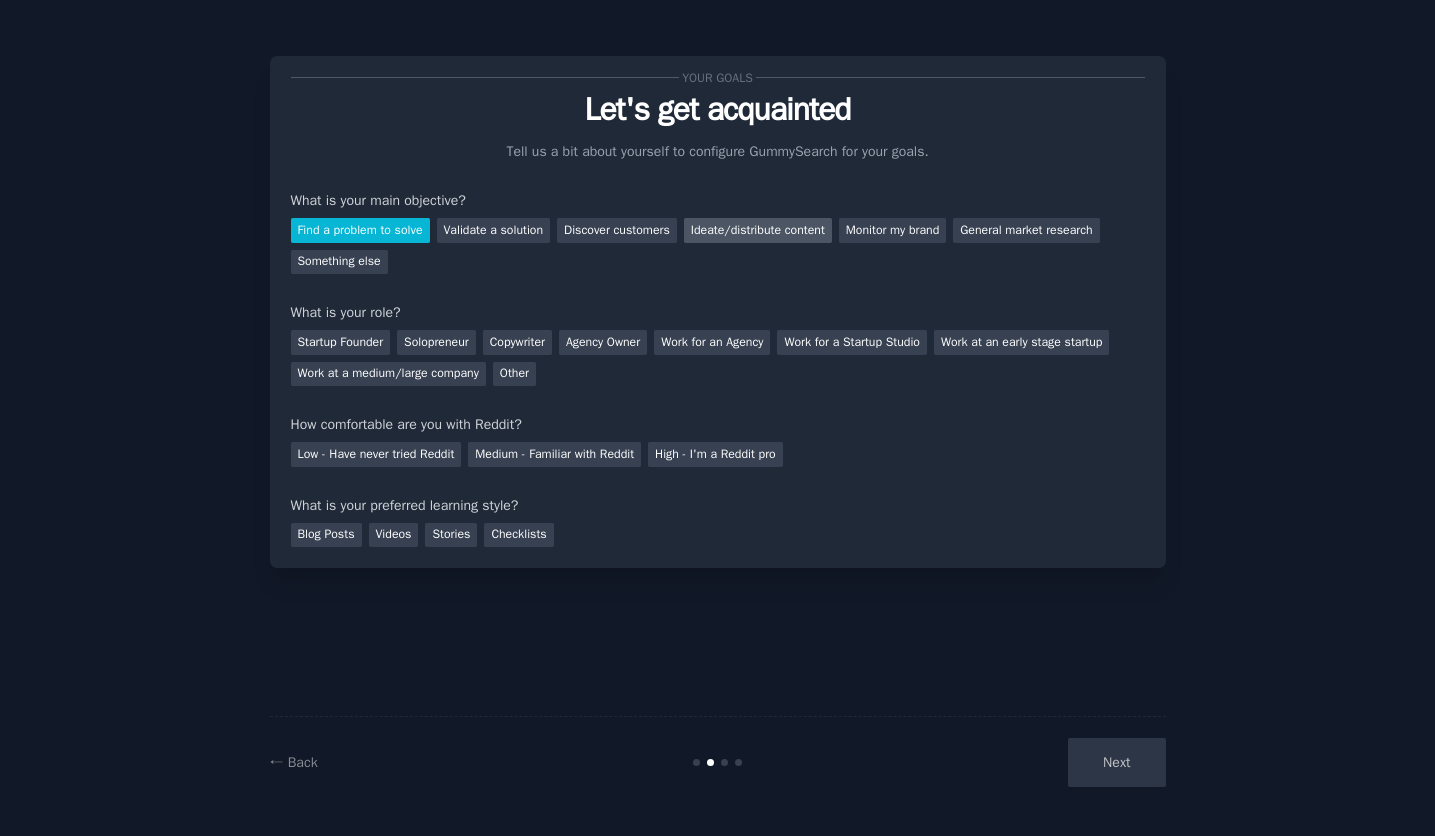 drag, startPoint x: 784, startPoint y: 228, endPoint x: 770, endPoint y: 242, distance: 19.79899 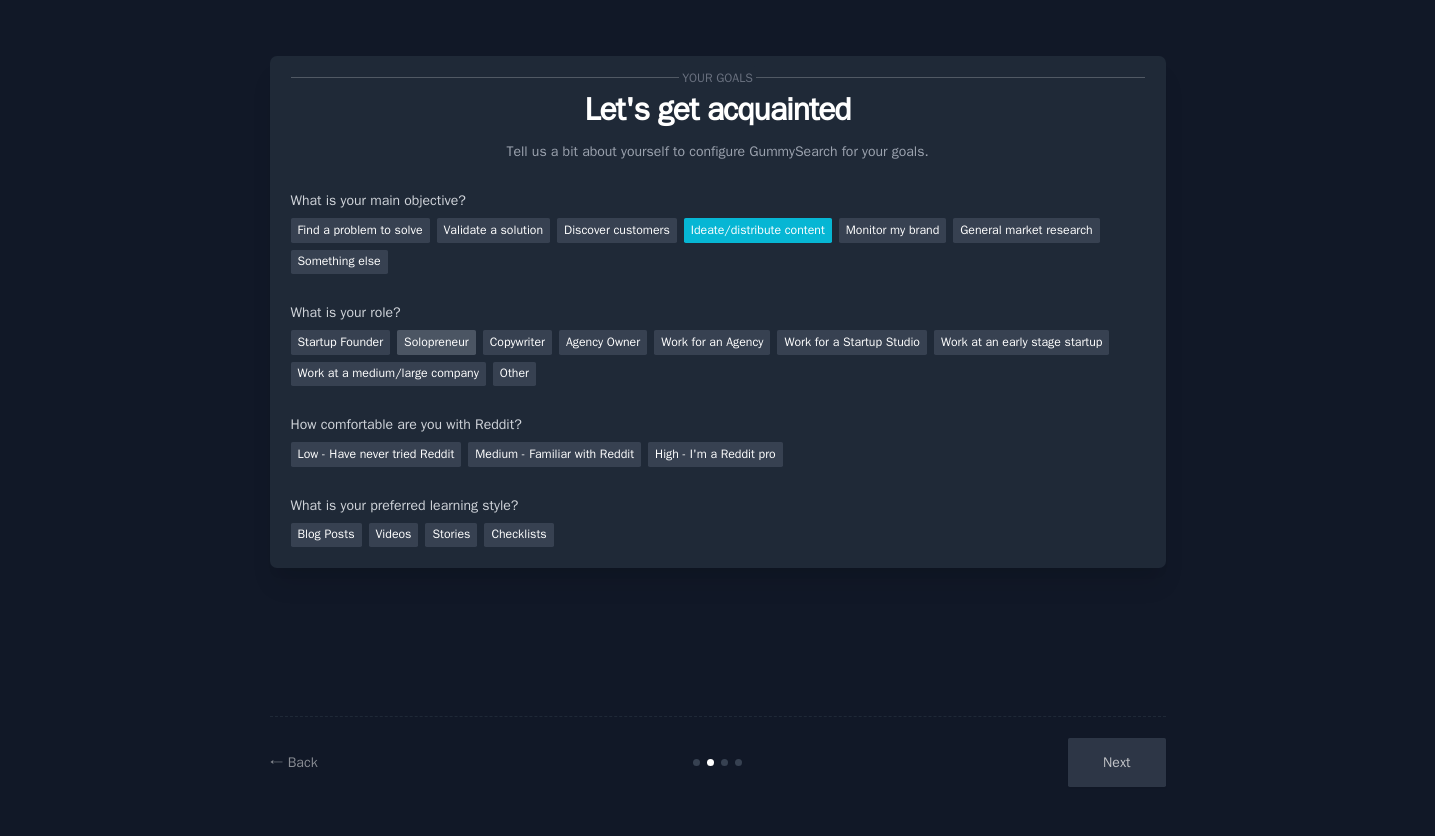 click on "Solopreneur" at bounding box center [436, 342] 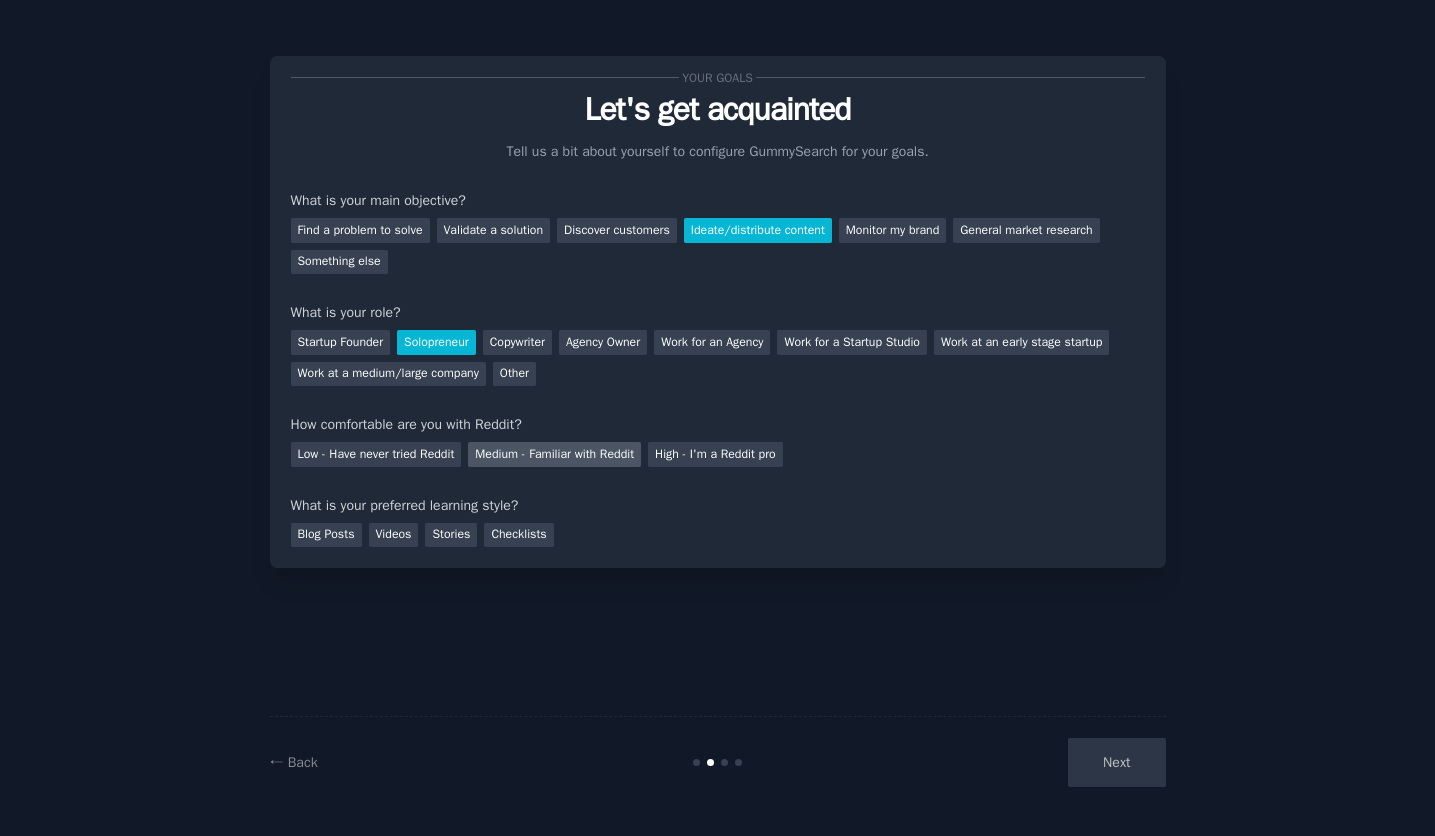 click on "Medium - Familiar with Reddit" at bounding box center [554, 454] 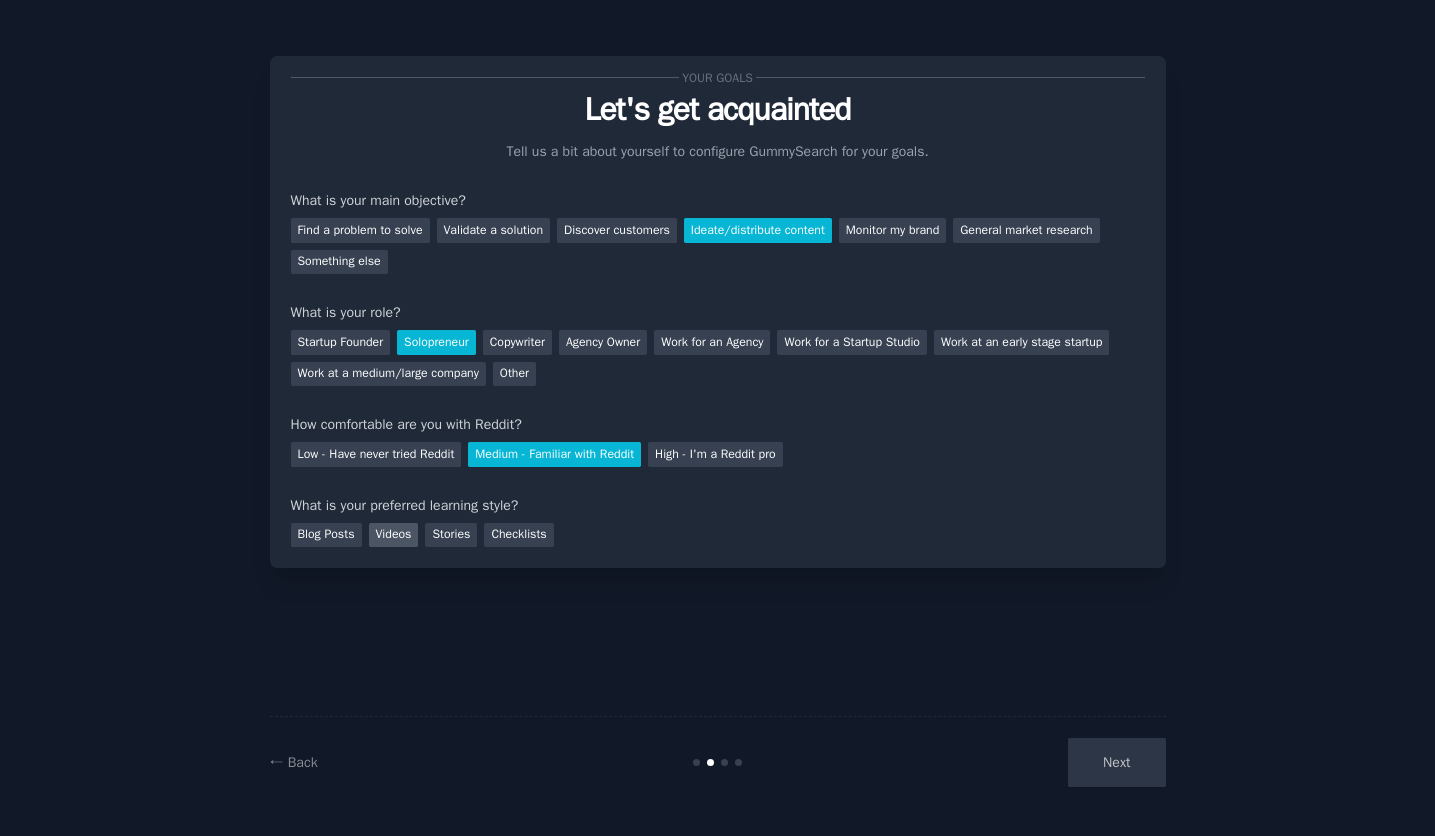 click on "Videos" at bounding box center (394, 535) 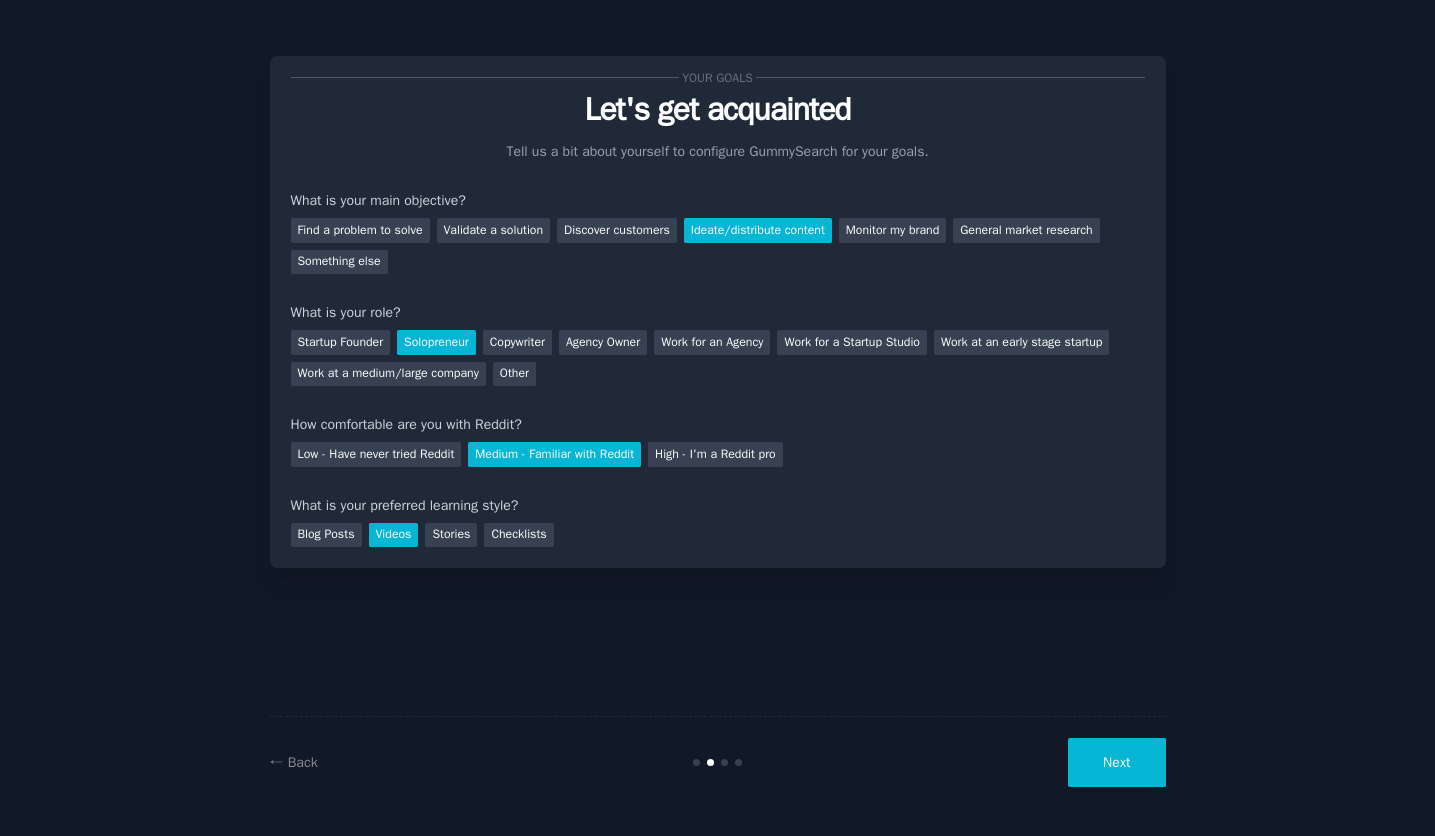 click on "Next" at bounding box center [1116, 762] 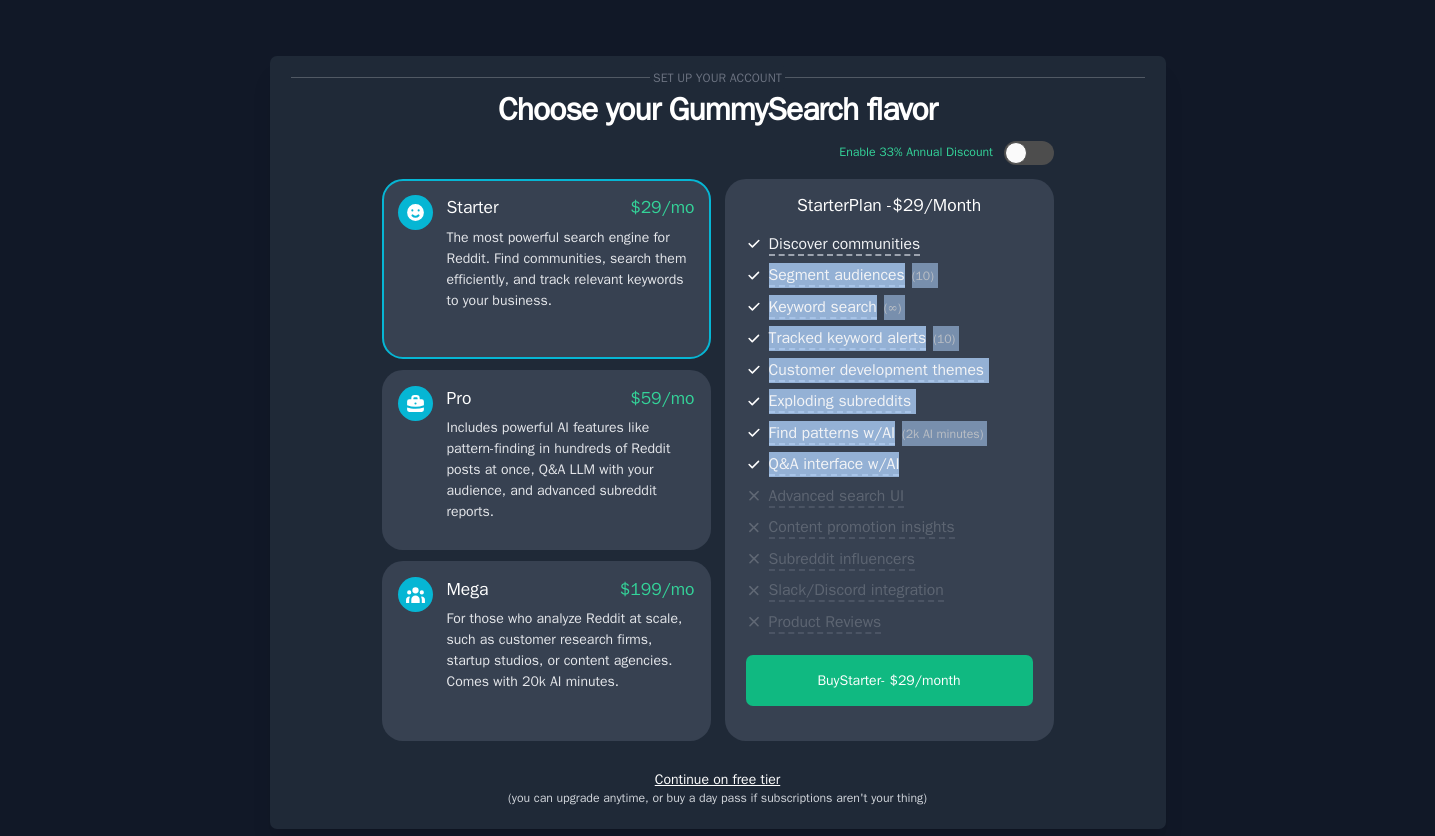 drag, startPoint x: 1257, startPoint y: 251, endPoint x: 1147, endPoint y: 556, distance: 324.22986 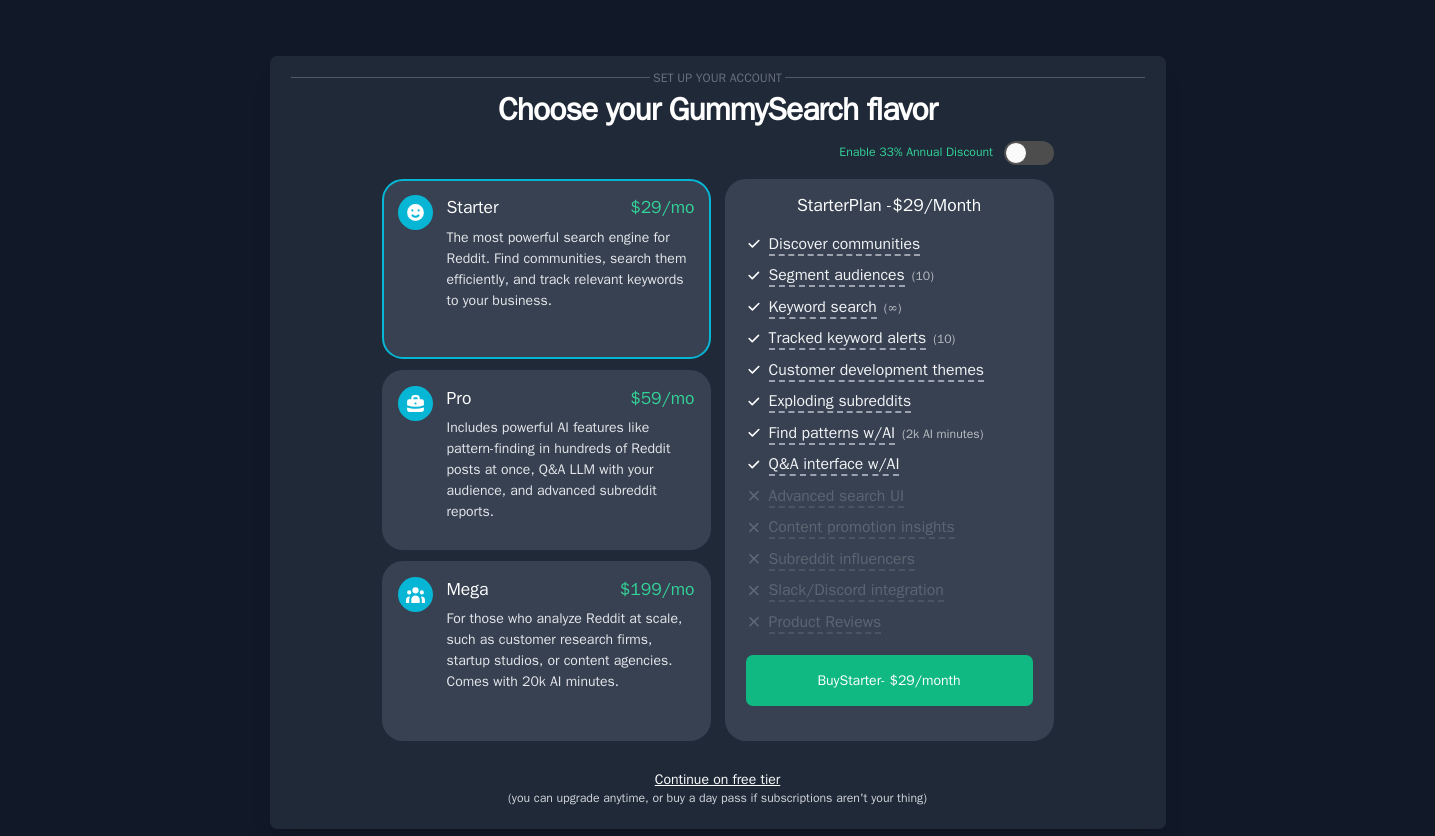 click on "Continue on free tier" at bounding box center (718, 779) 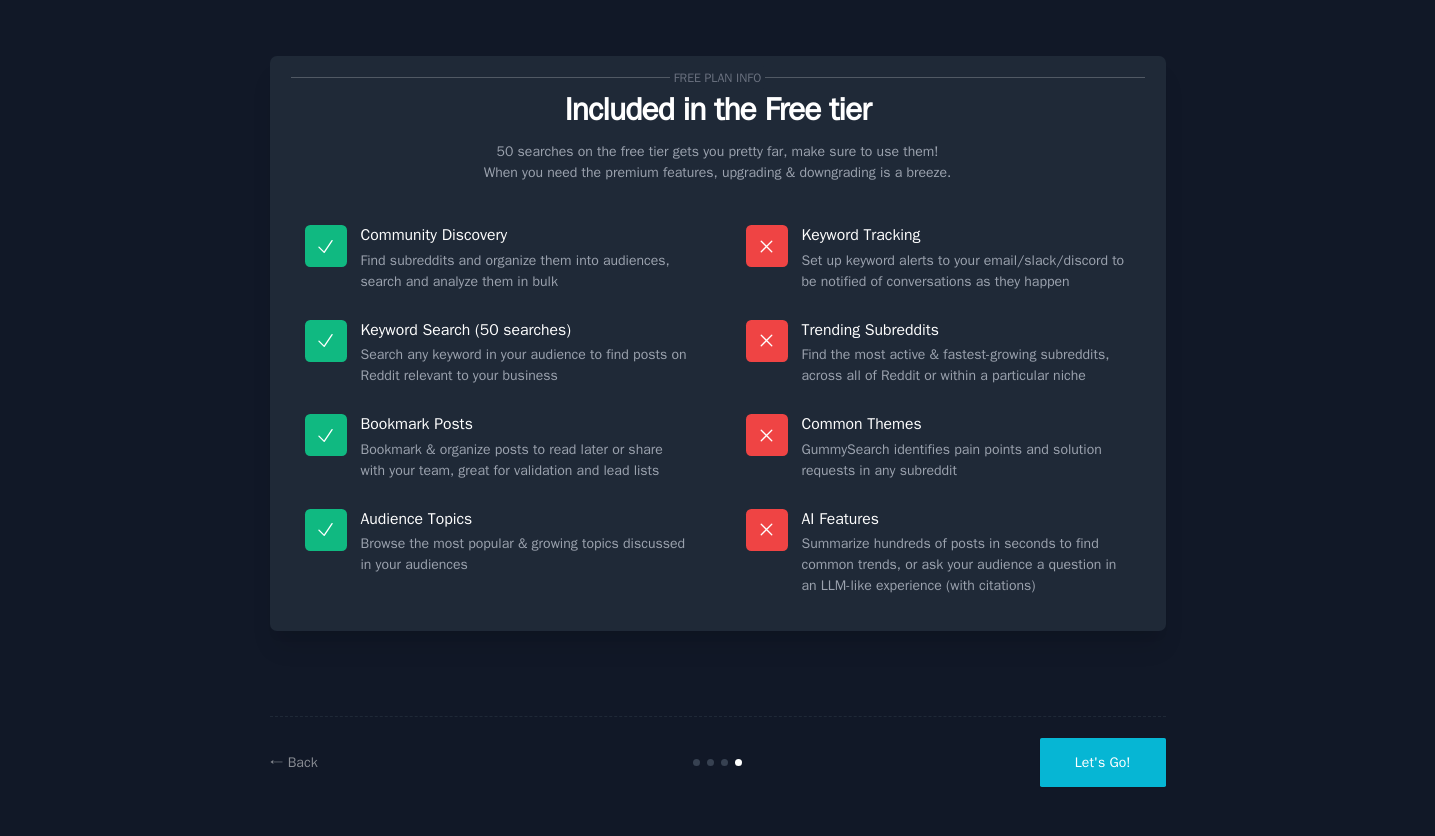 click on "Let's Go!" at bounding box center [1103, 762] 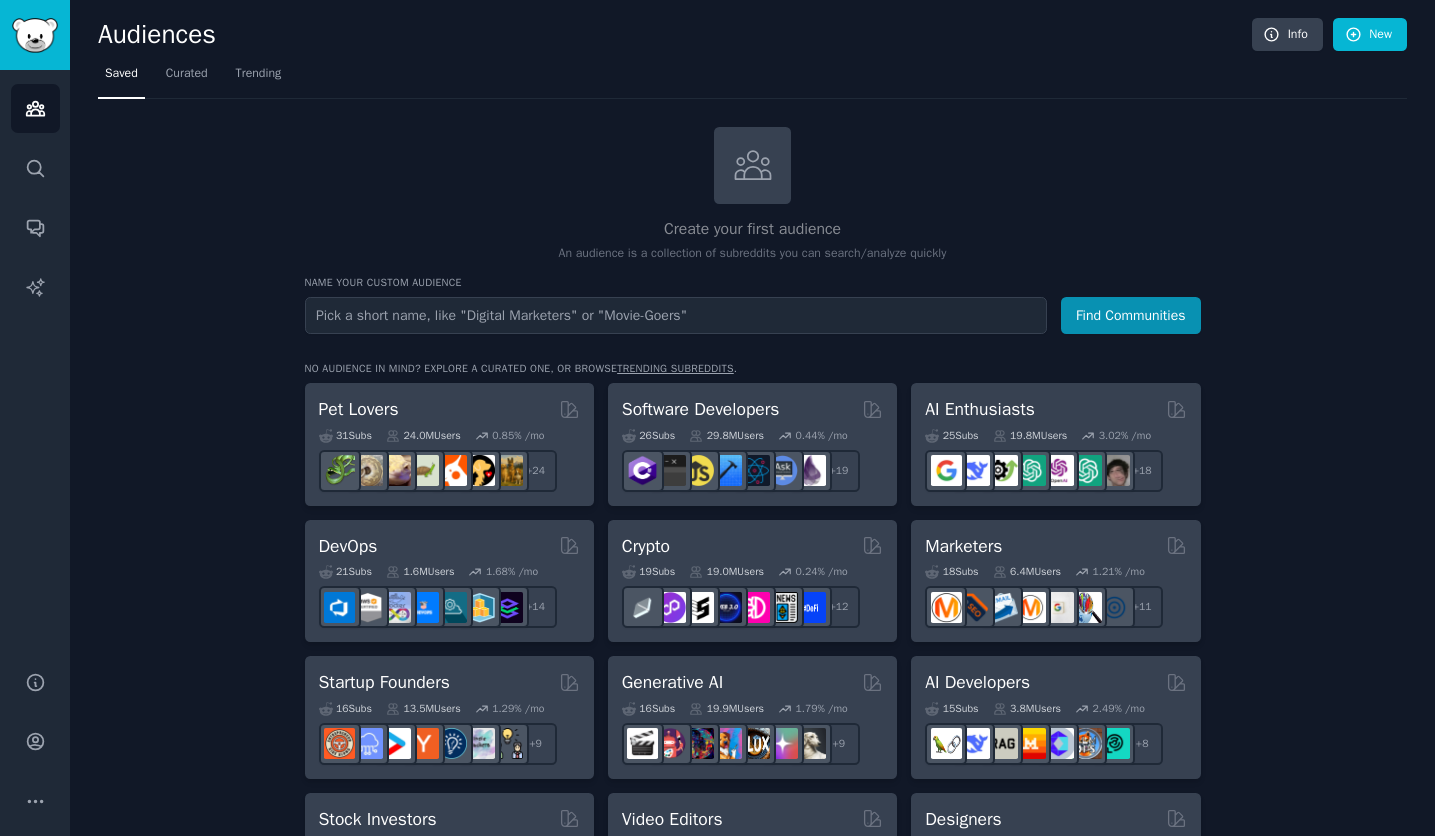 click at bounding box center (676, 315) 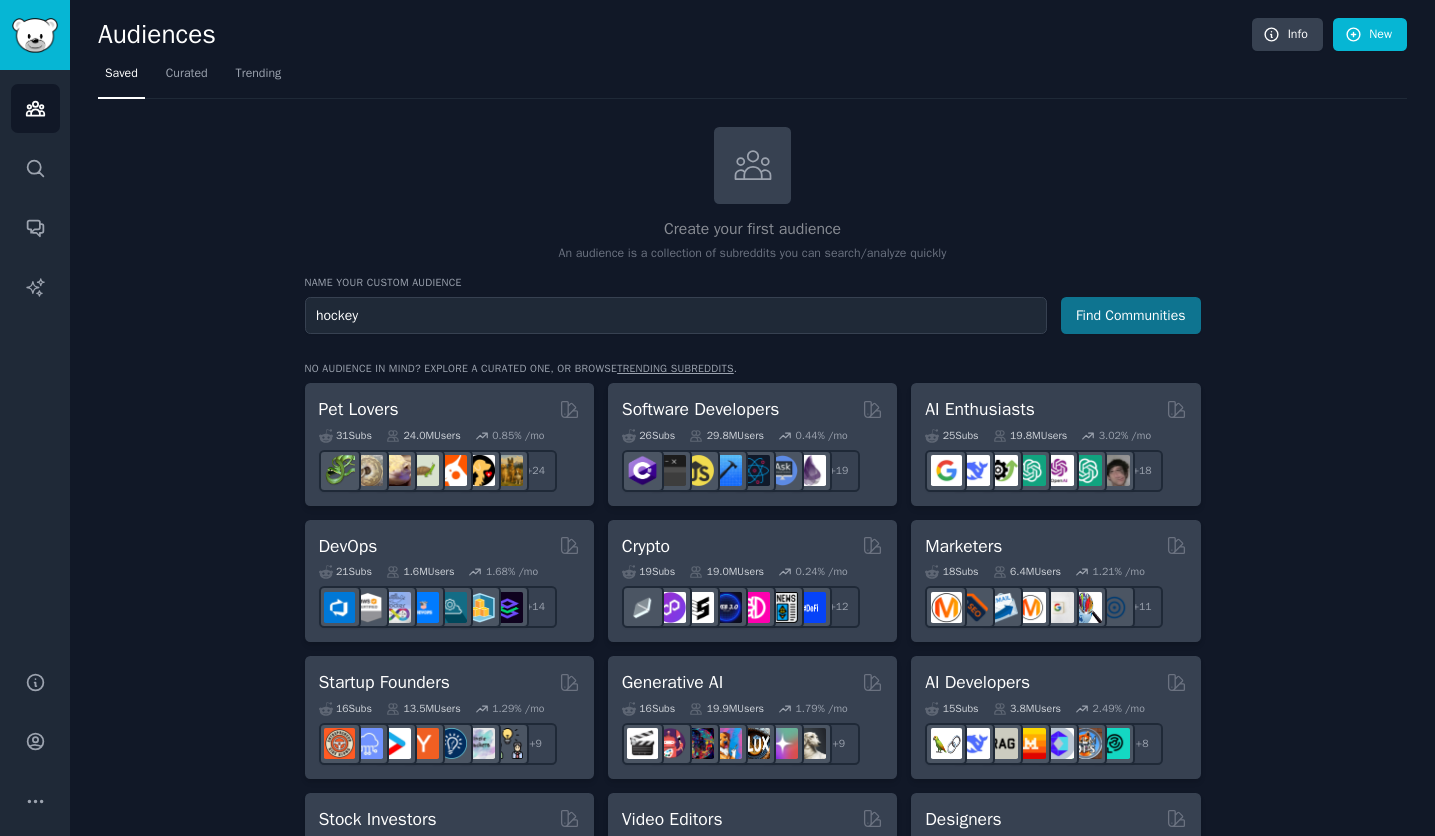 type on "hockey" 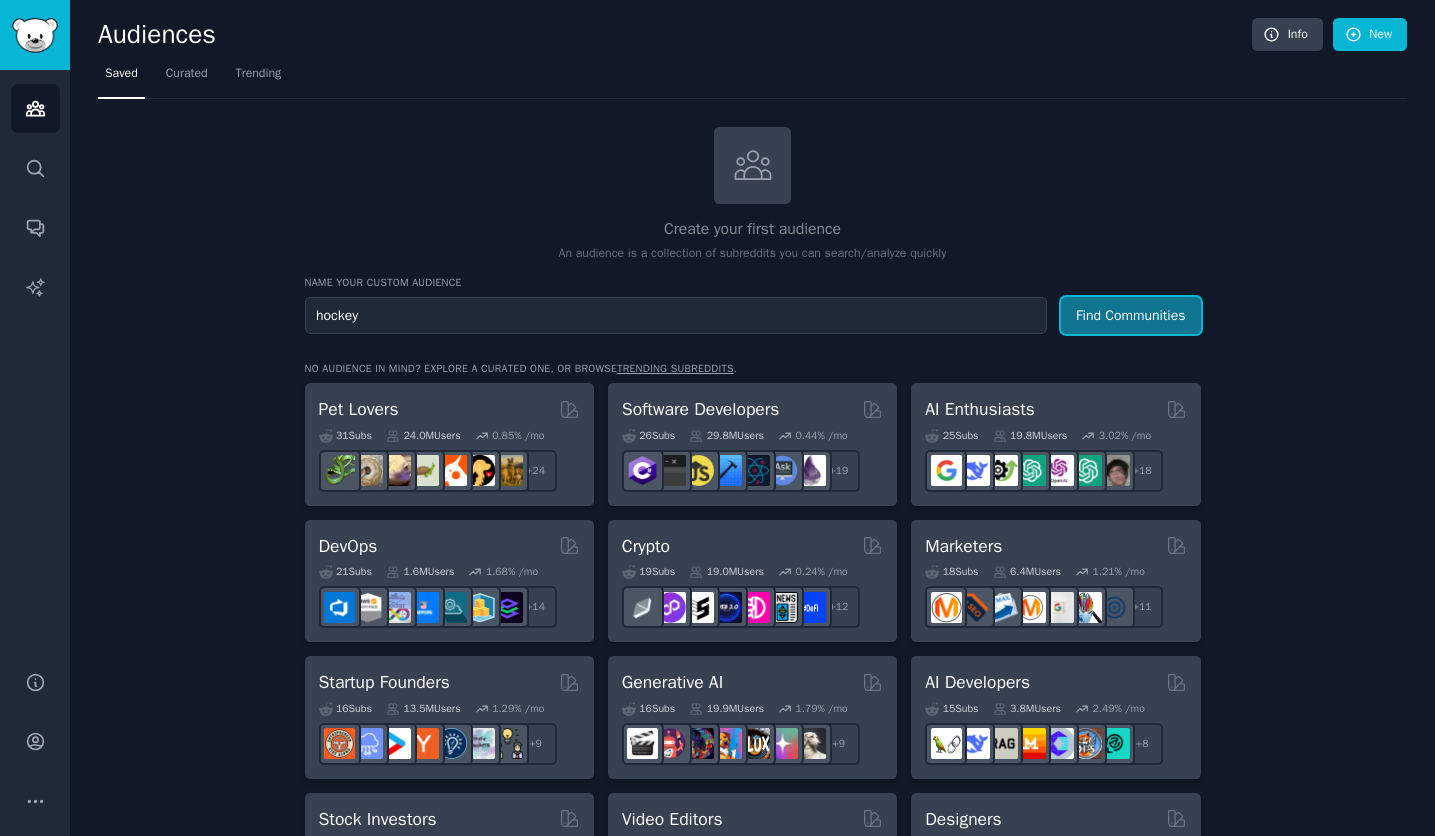 click on "Find Communities" at bounding box center (1131, 315) 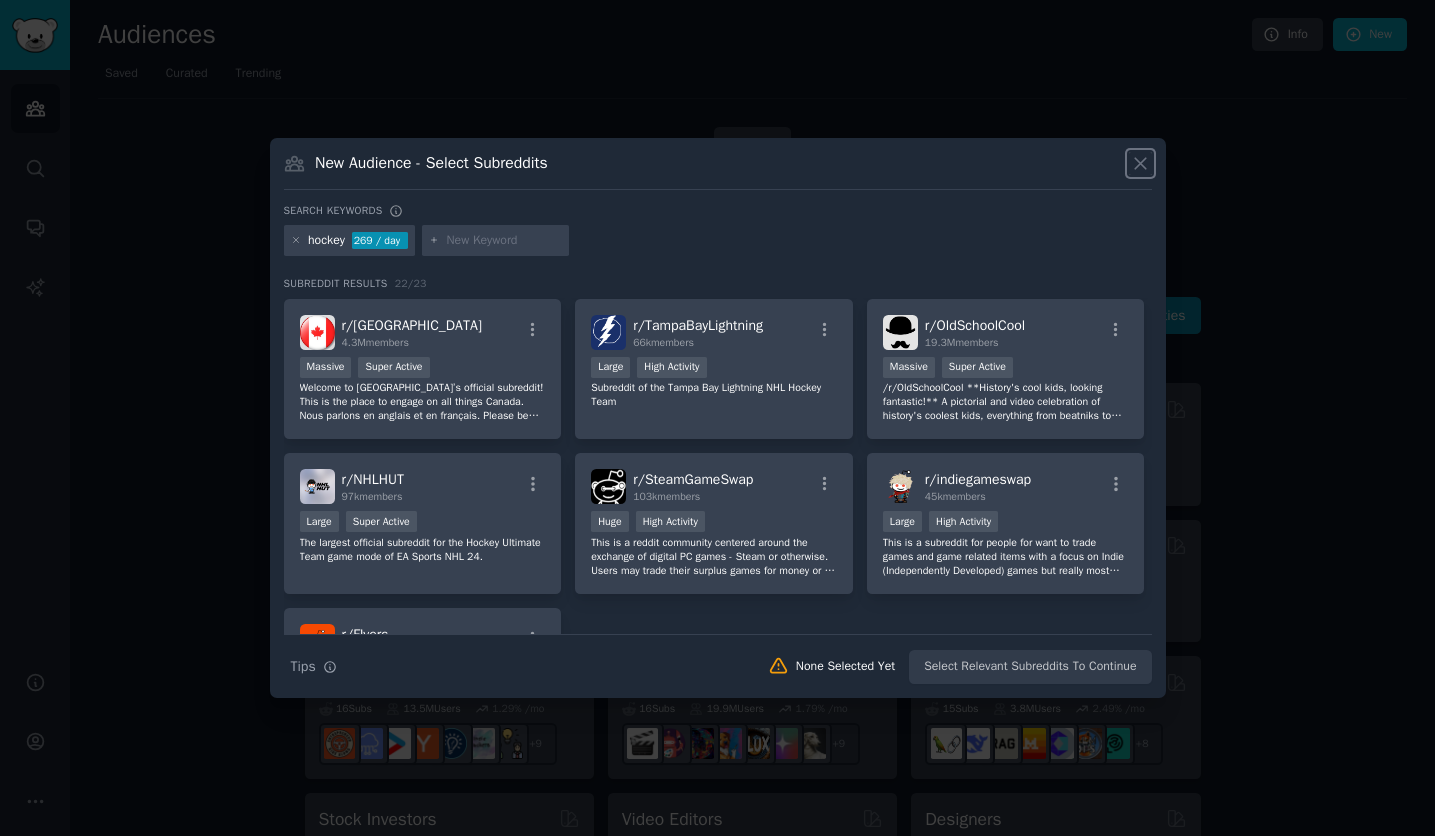scroll, scrollTop: 0, scrollLeft: 0, axis: both 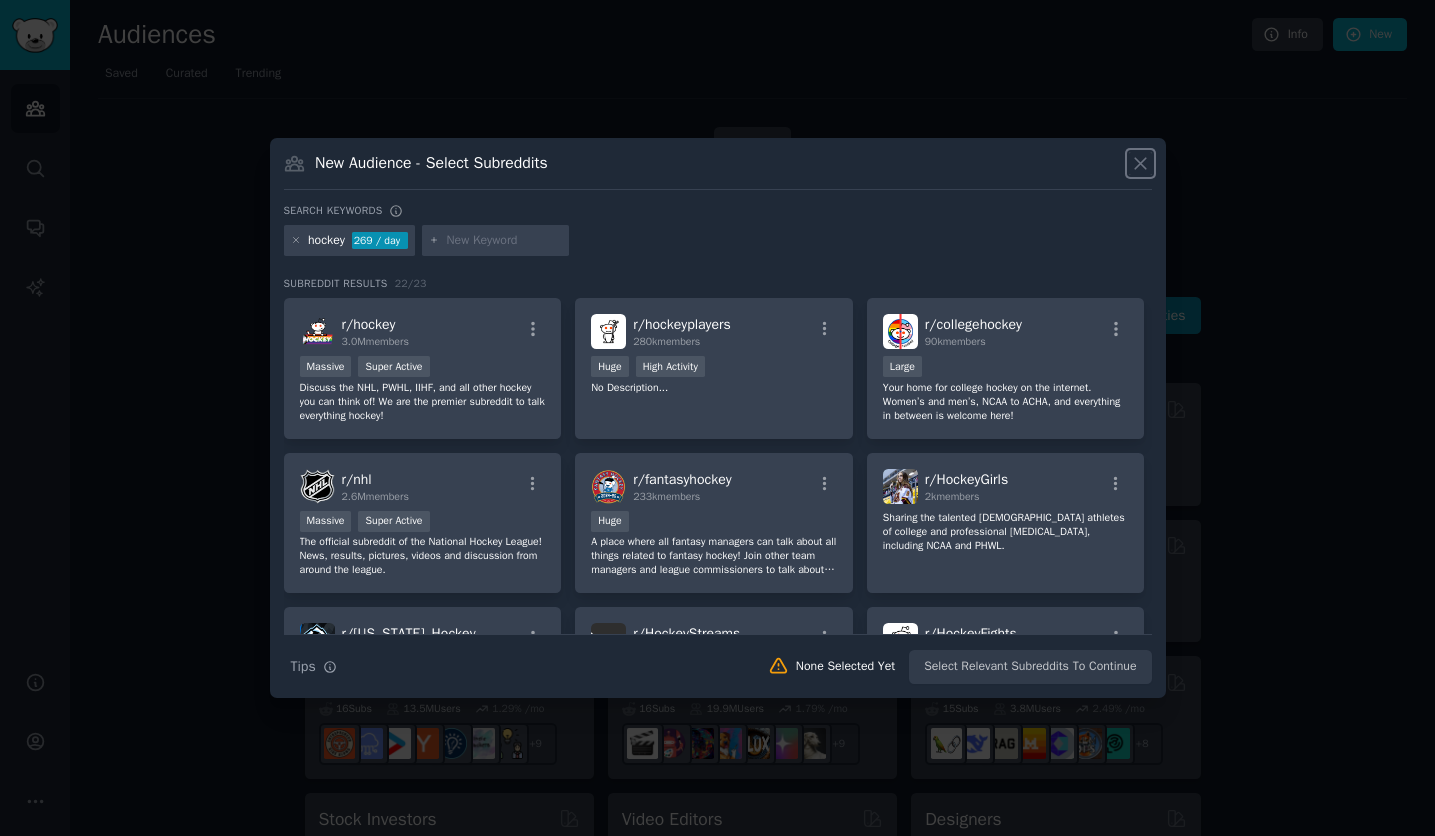 click 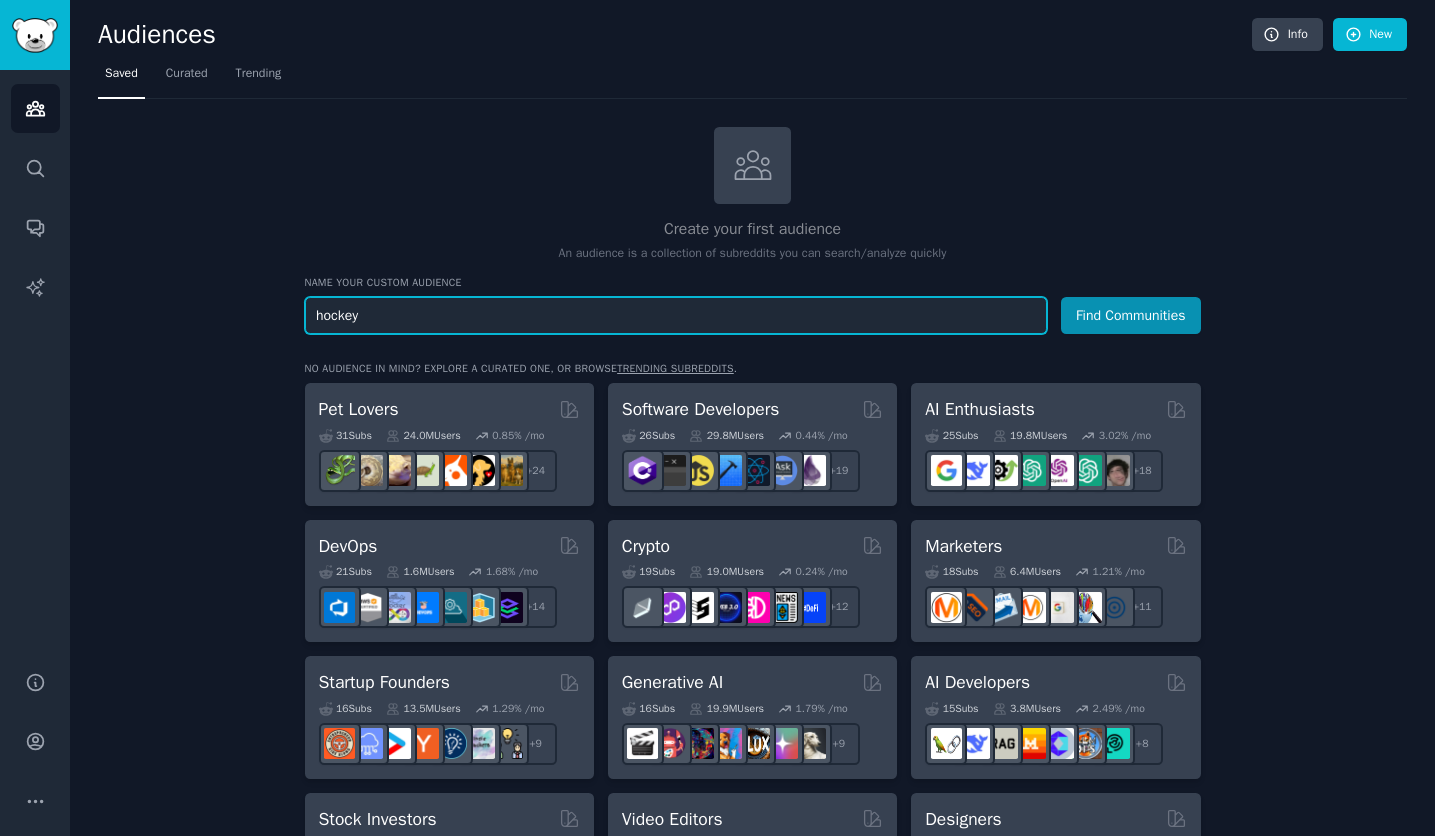 click on "hockey" at bounding box center [676, 315] 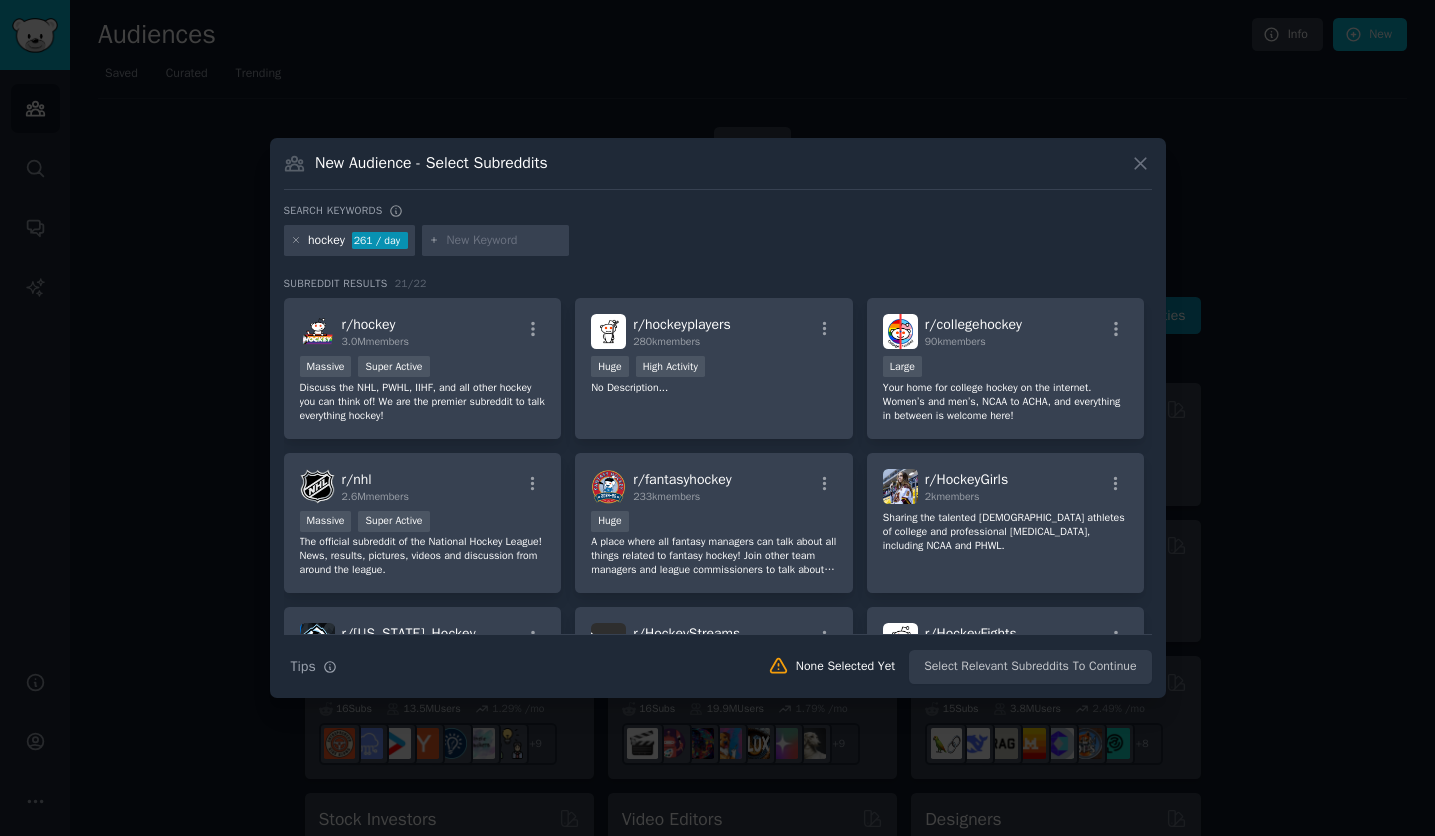 drag, startPoint x: 985, startPoint y: 664, endPoint x: 948, endPoint y: 666, distance: 37.054016 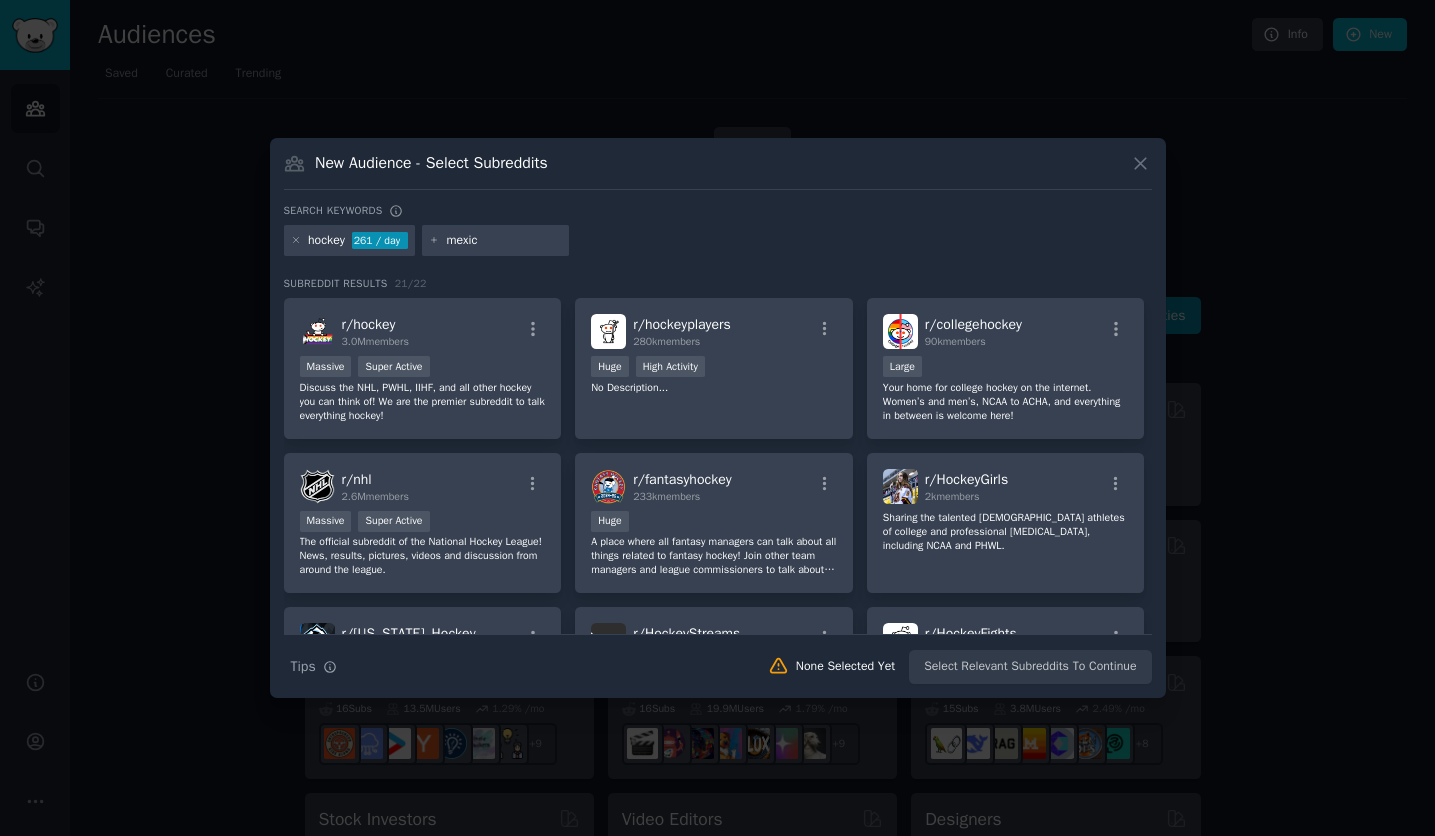type on "[GEOGRAPHIC_DATA]" 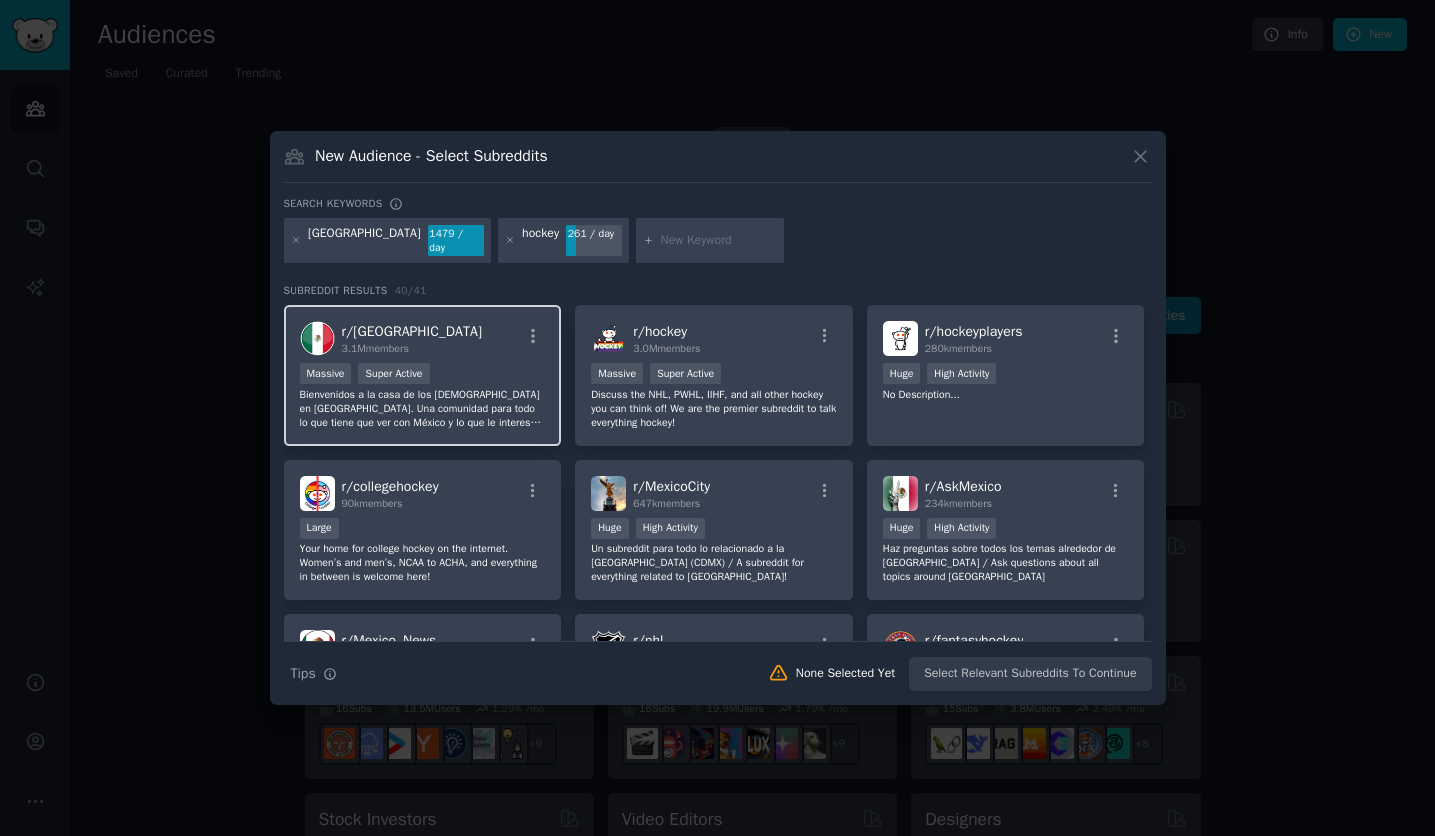 click on "Massive Super Active" at bounding box center (423, 375) 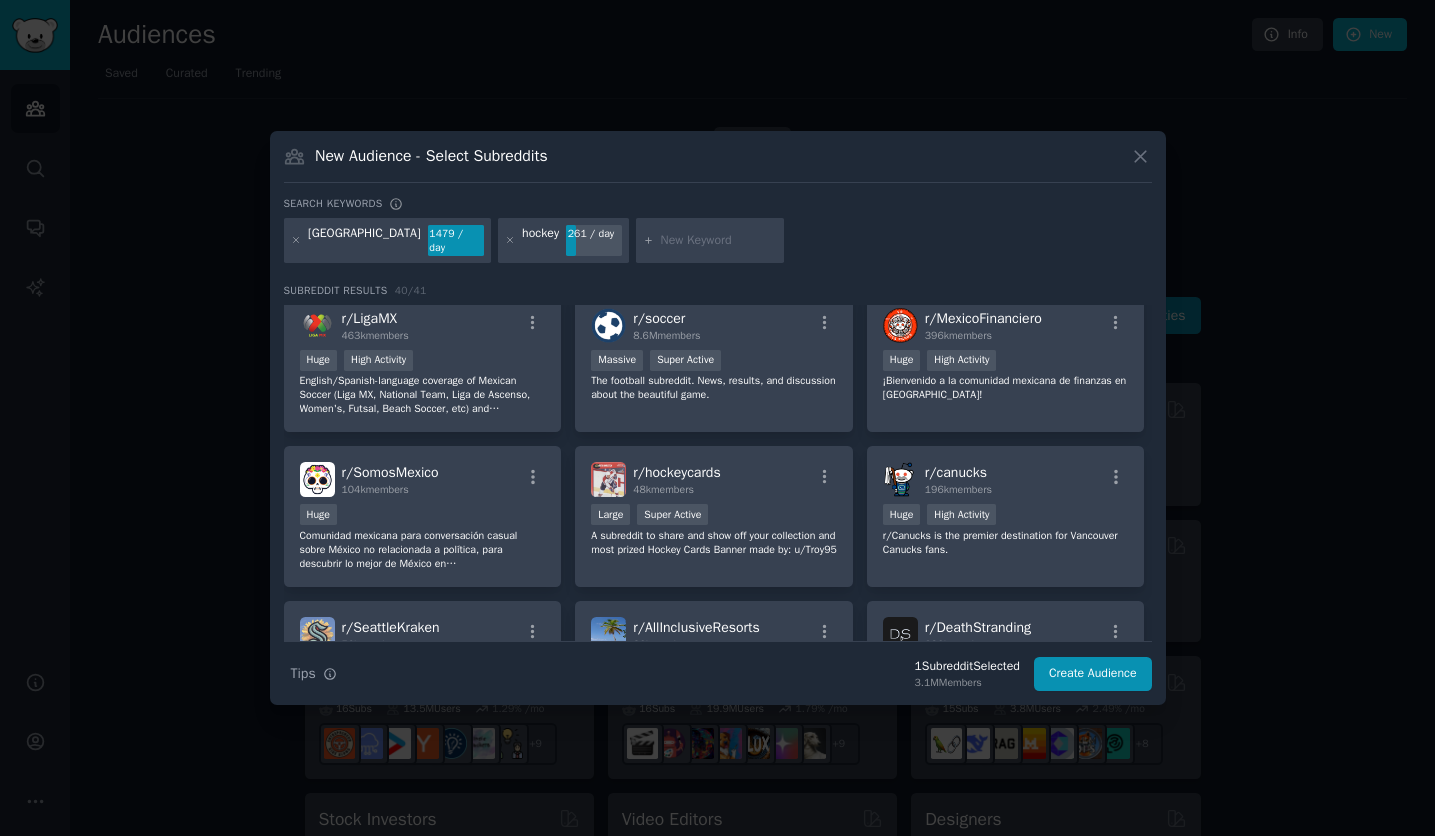 scroll, scrollTop: 774, scrollLeft: 0, axis: vertical 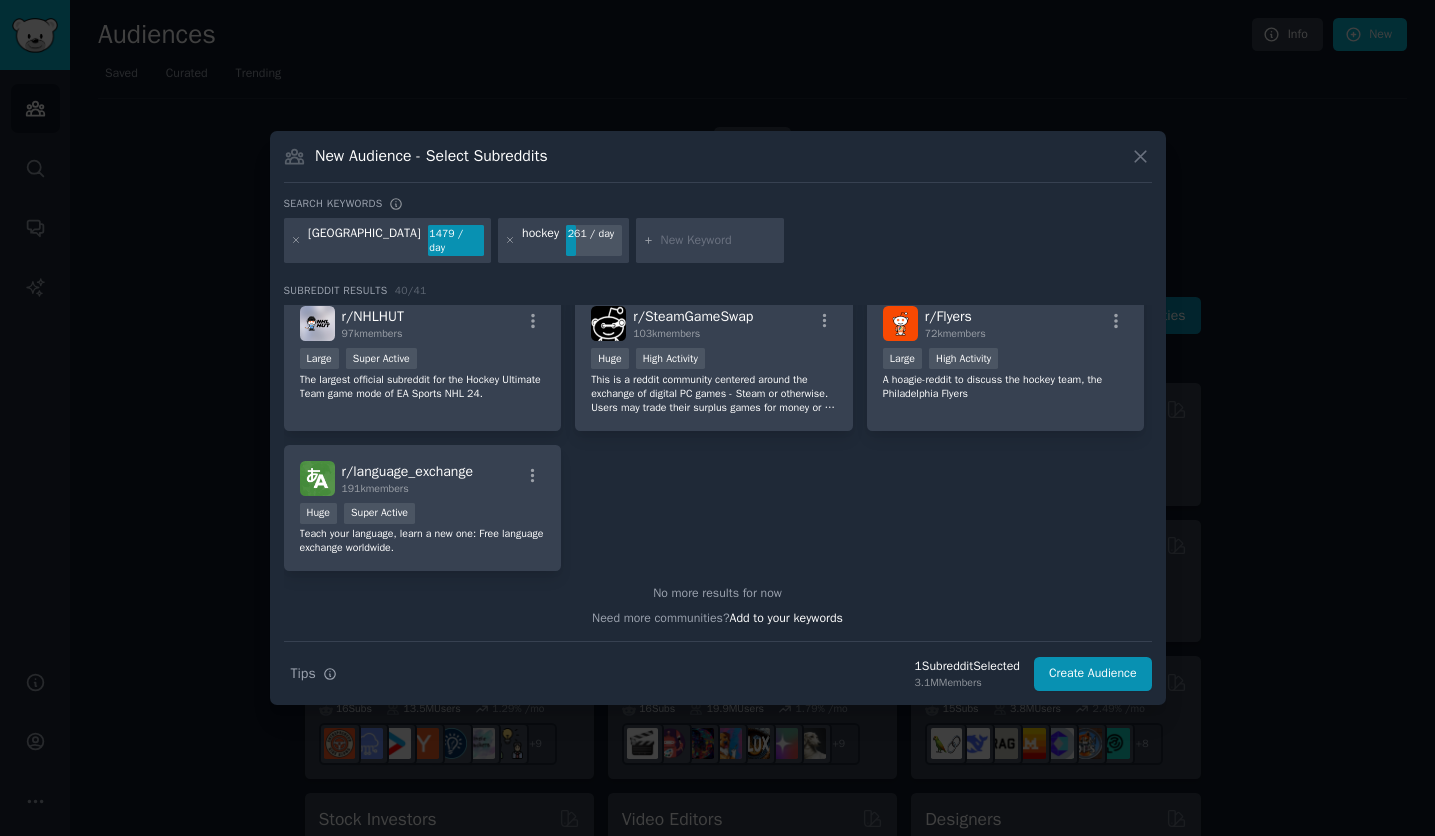 click on "mexico 1479 / day" at bounding box center (387, 241) 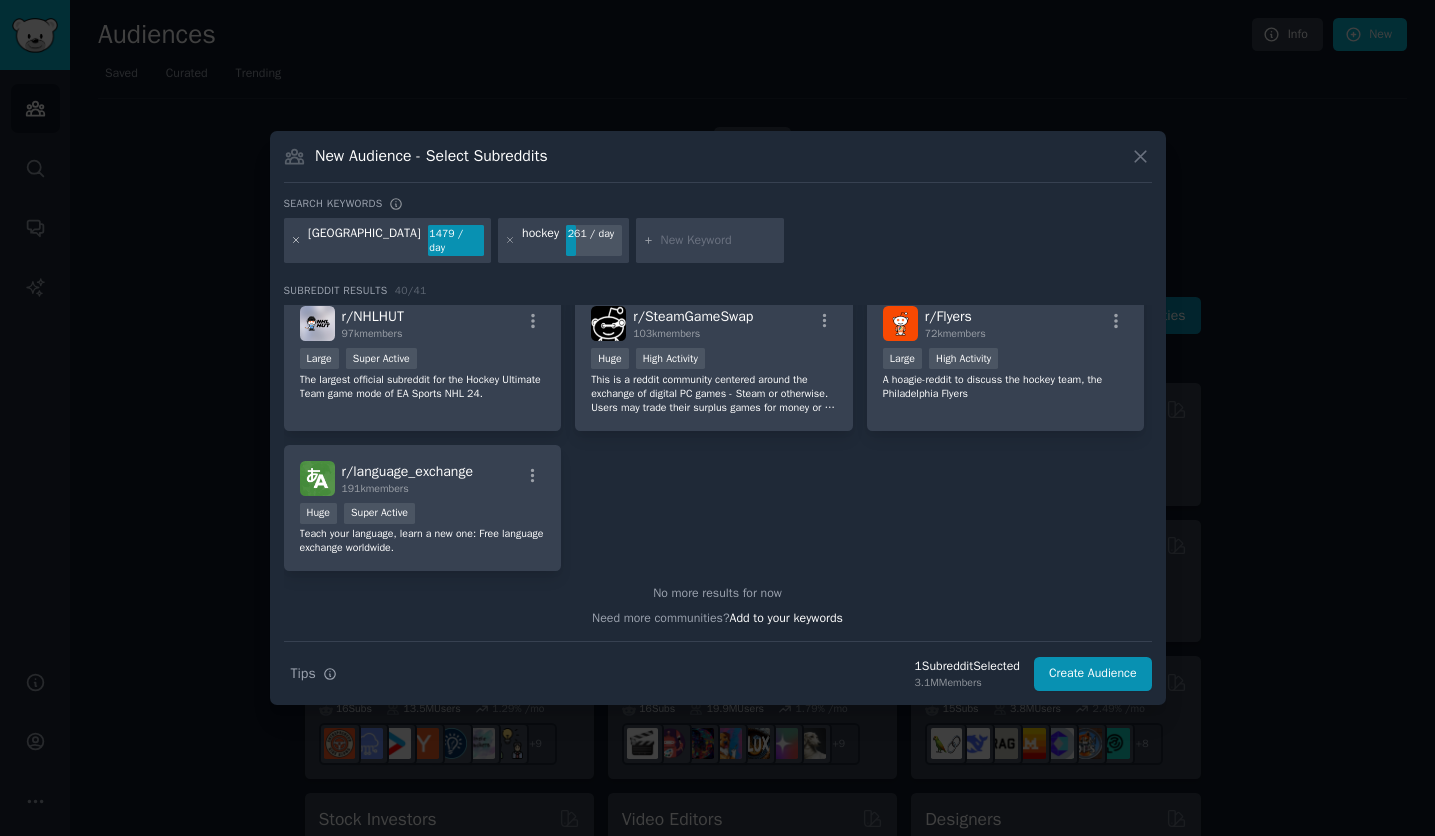 click 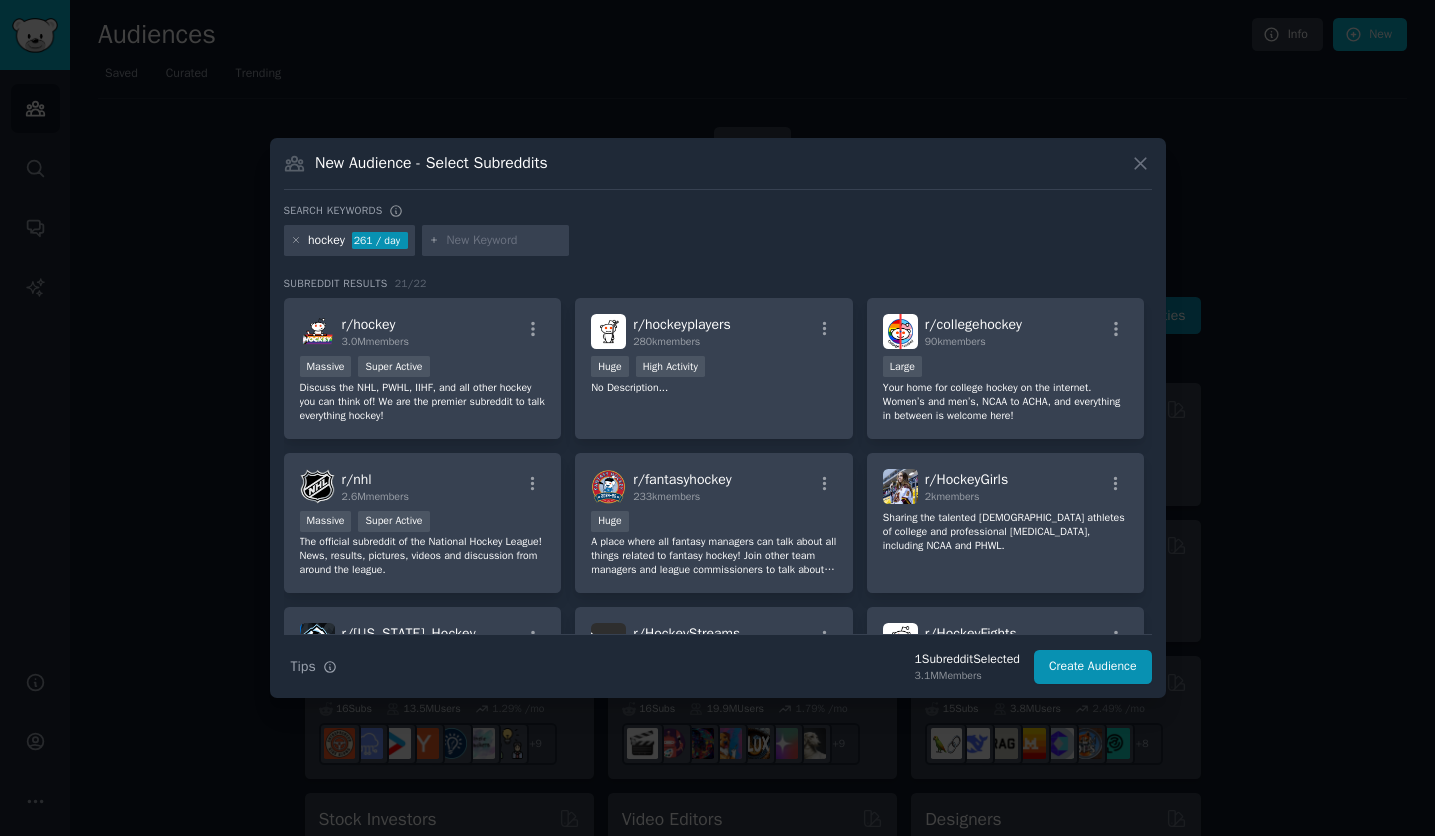 click at bounding box center (504, 241) 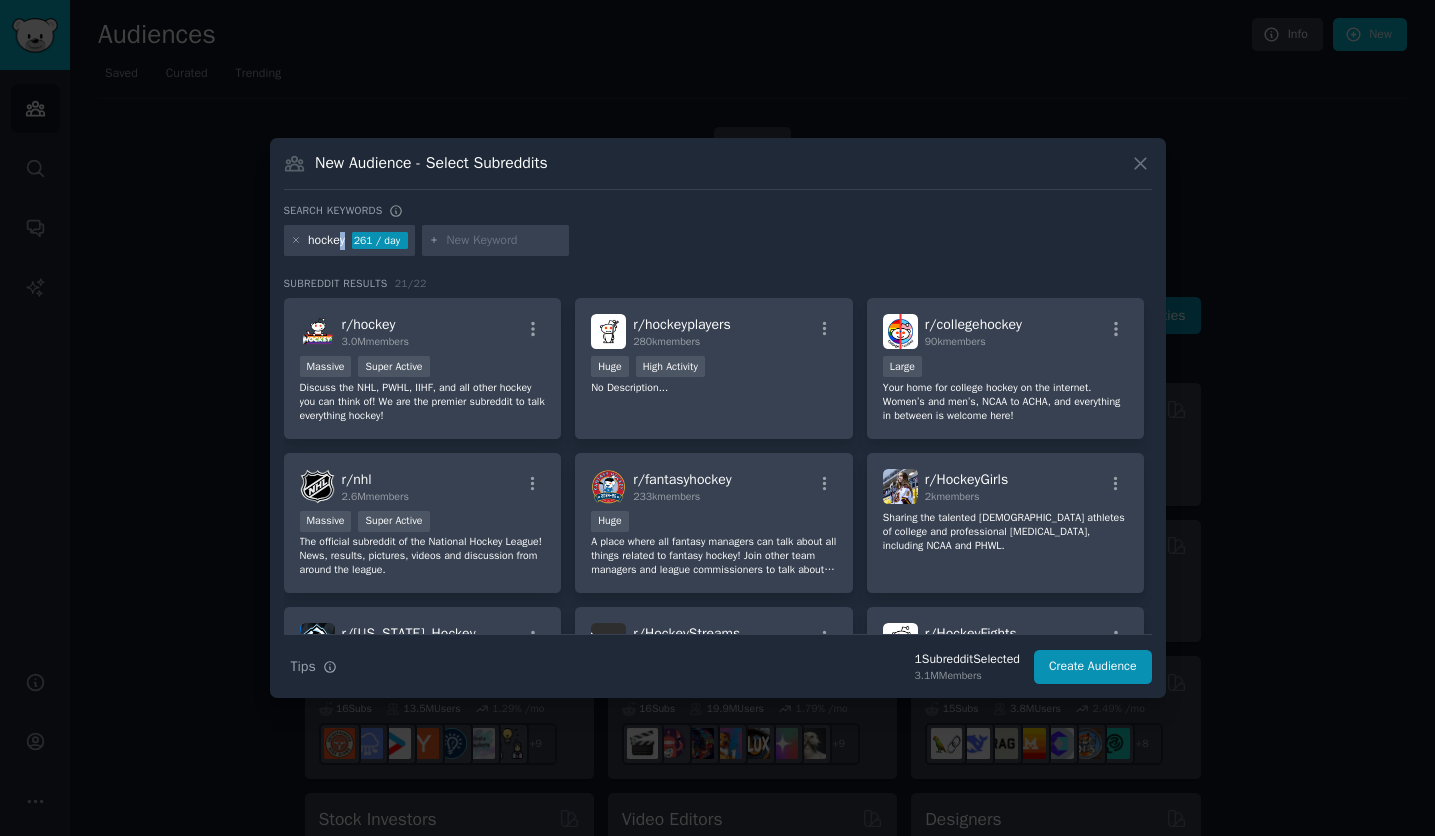 click on "hockey" at bounding box center [326, 241] 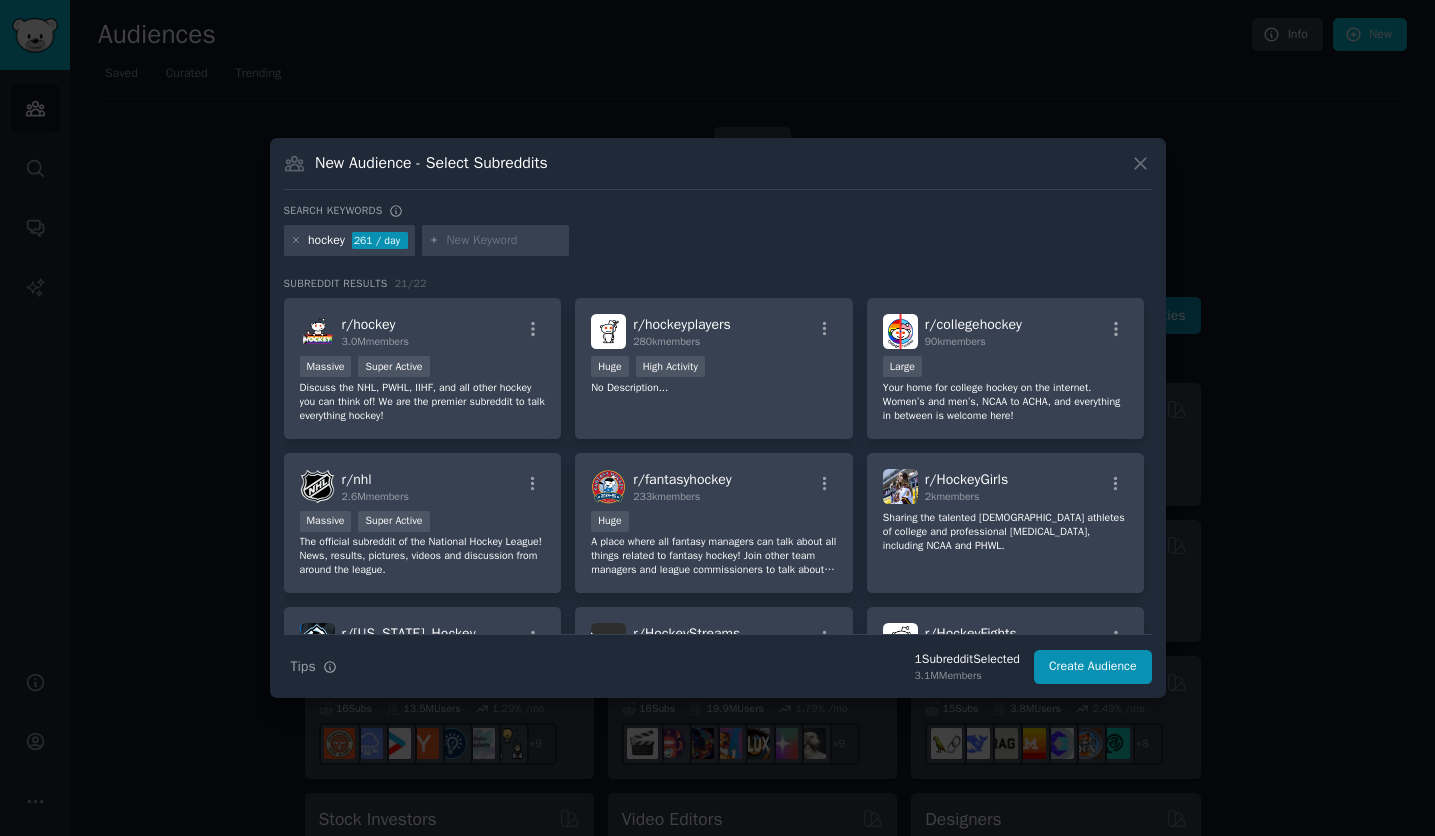 click at bounding box center (504, 241) 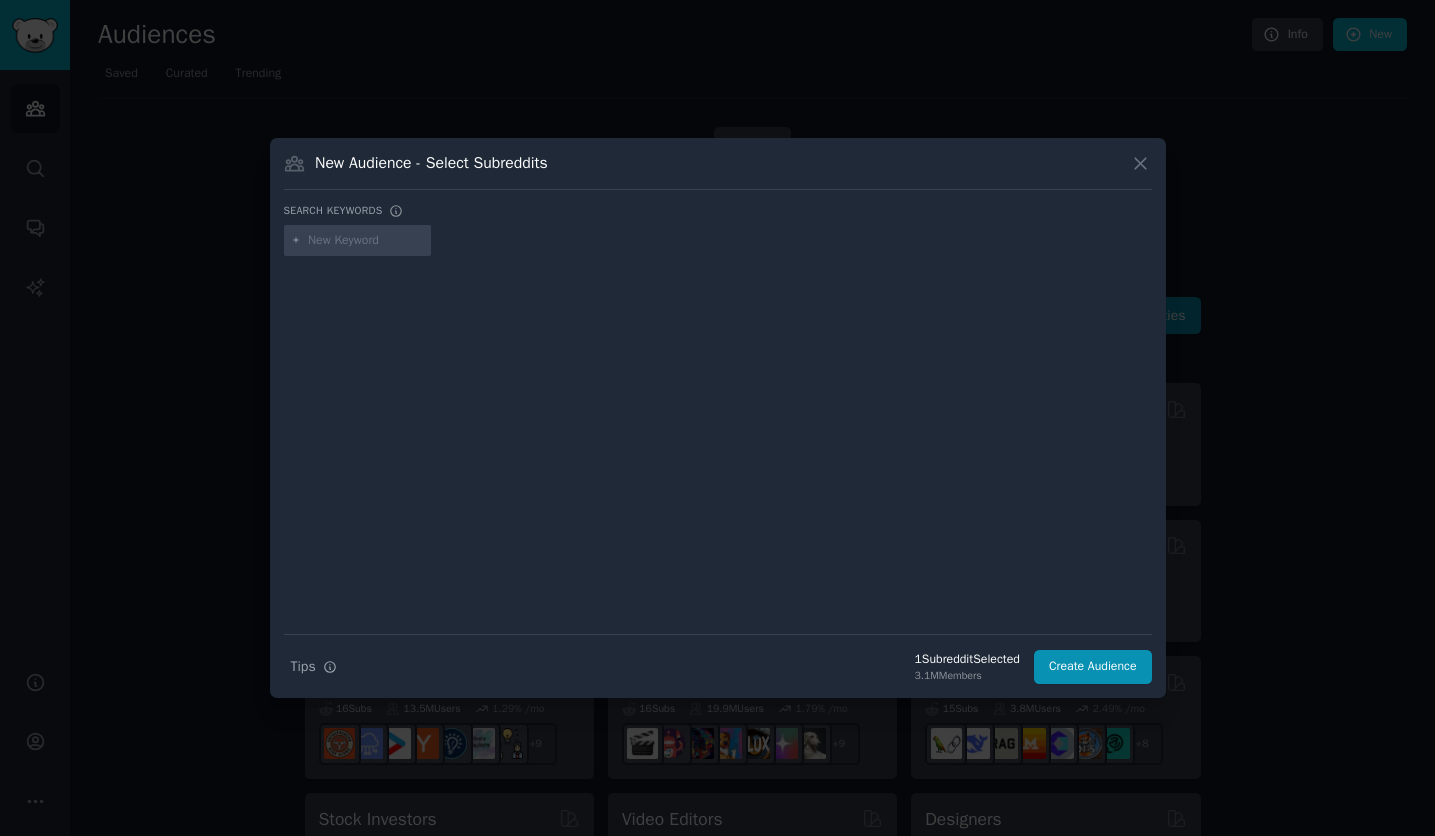 click at bounding box center (366, 241) 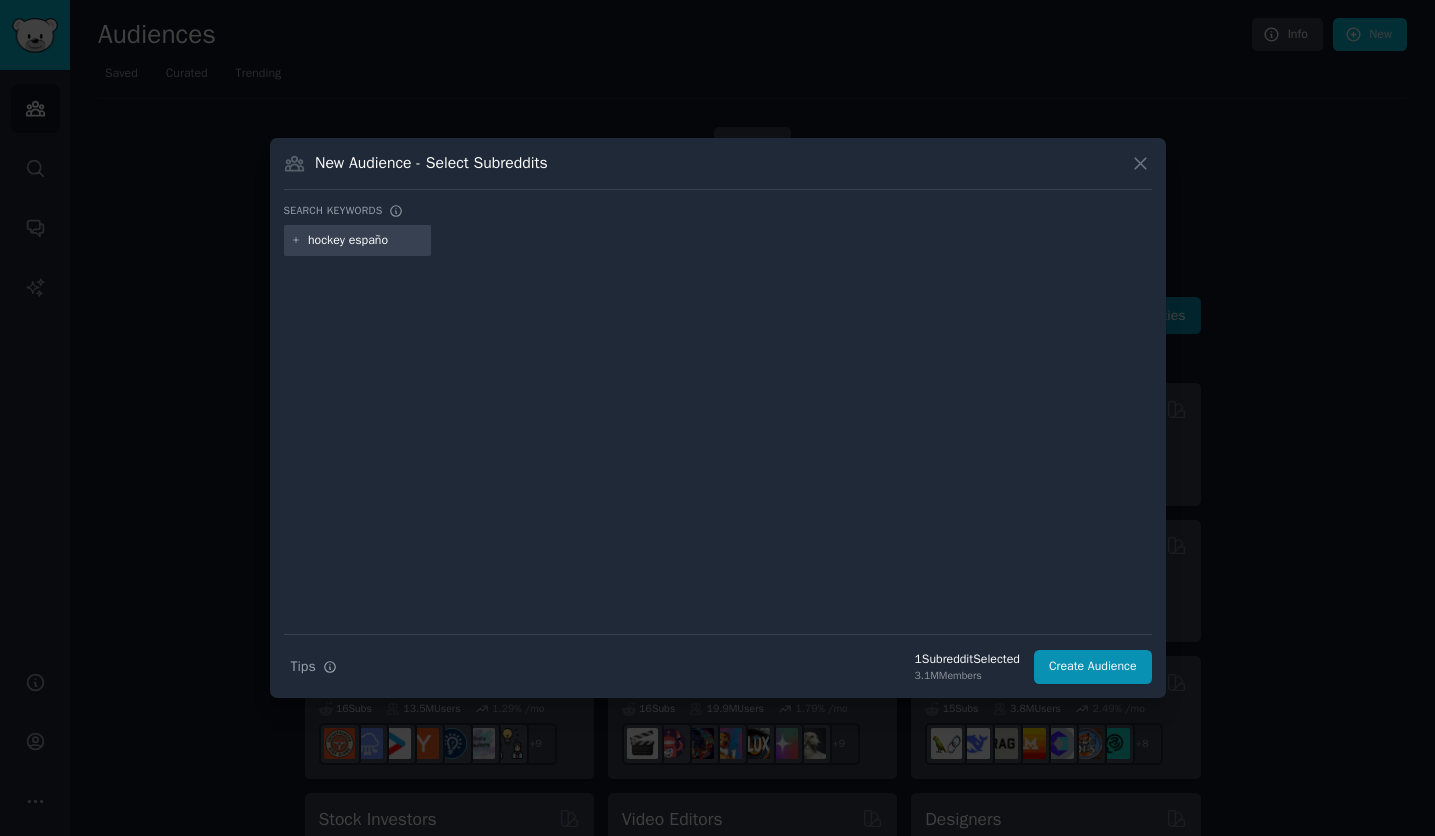 type on "hockey español" 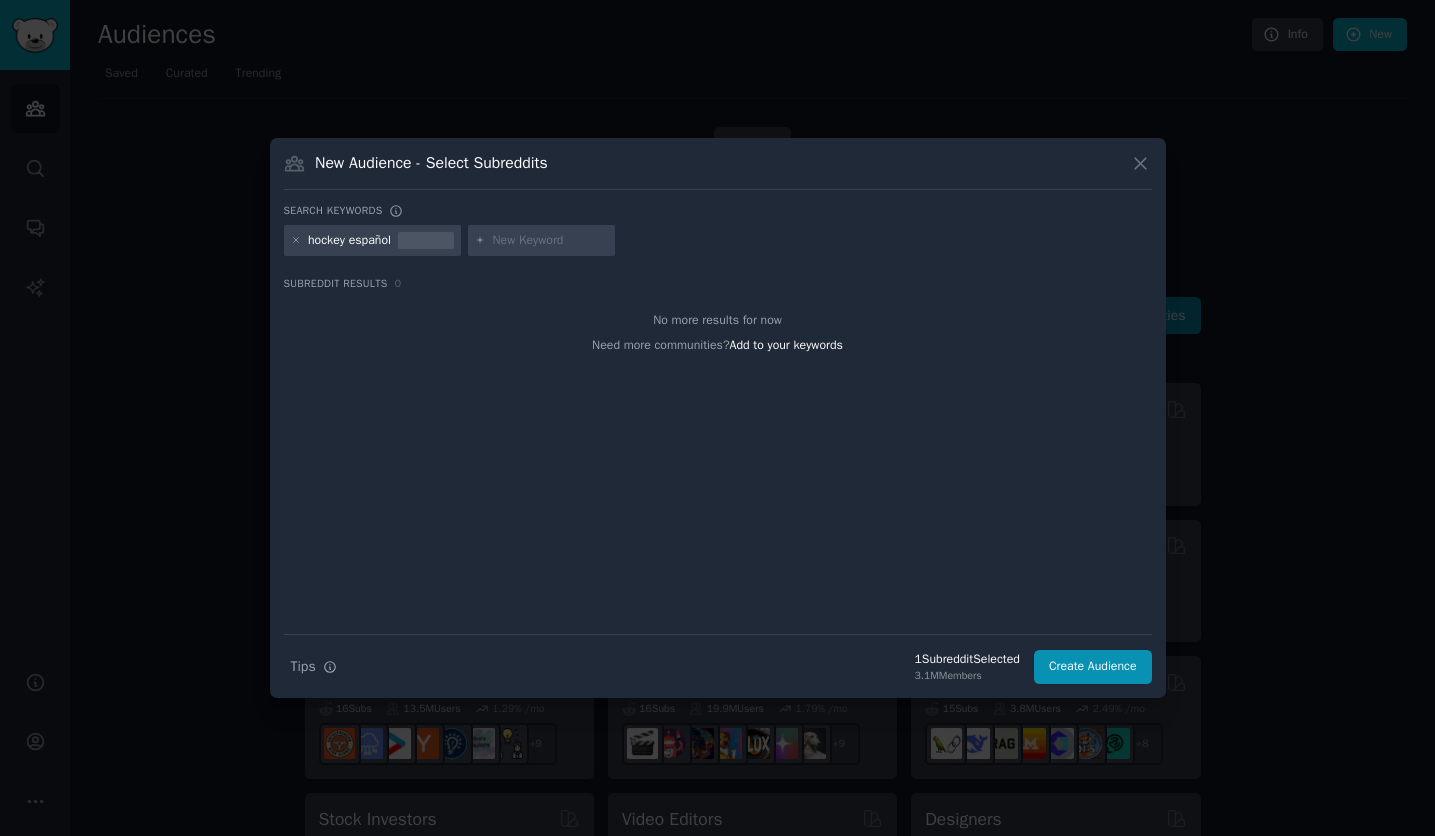 drag, startPoint x: 387, startPoint y: 241, endPoint x: 399, endPoint y: 260, distance: 22.472204 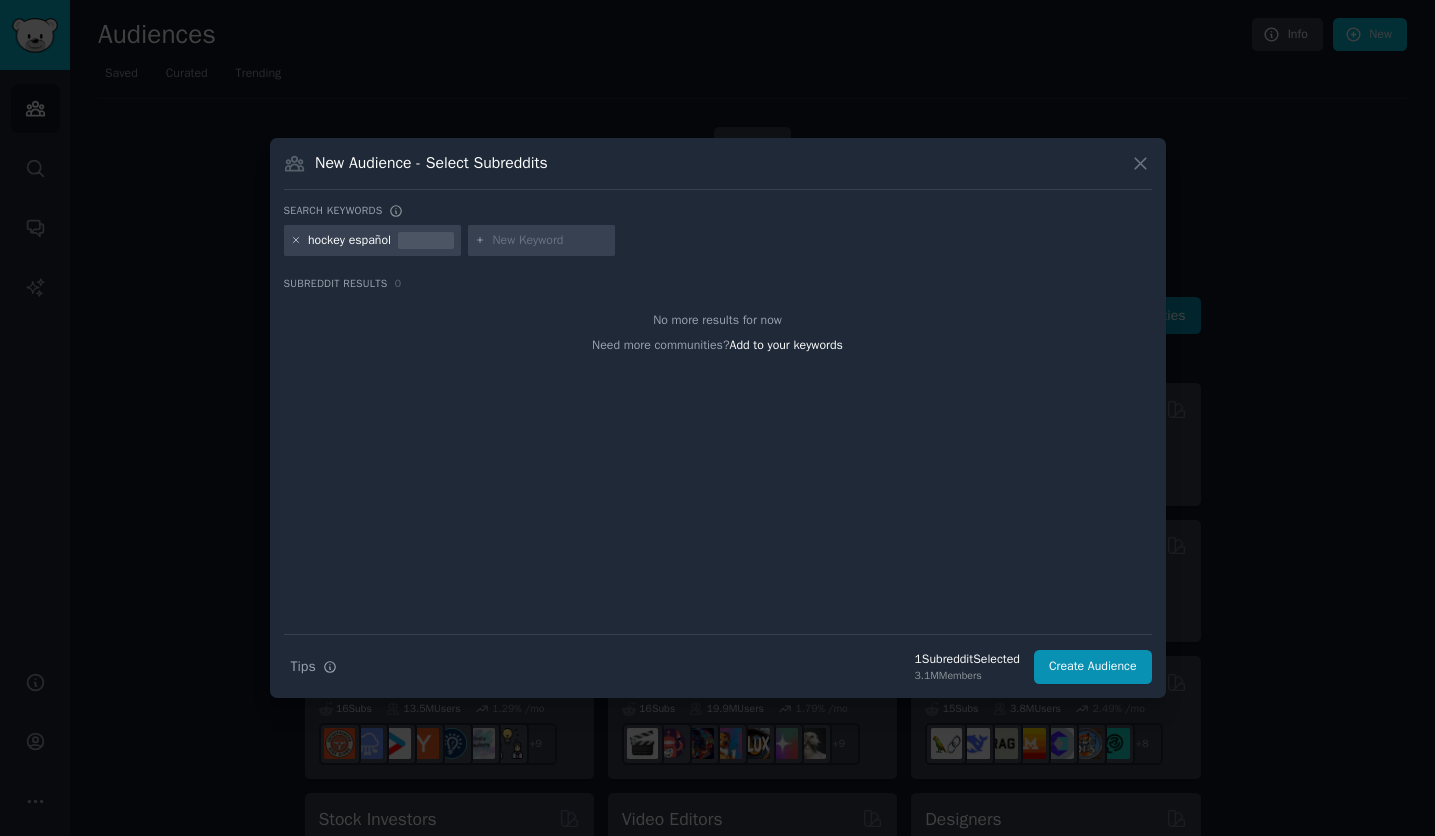 click 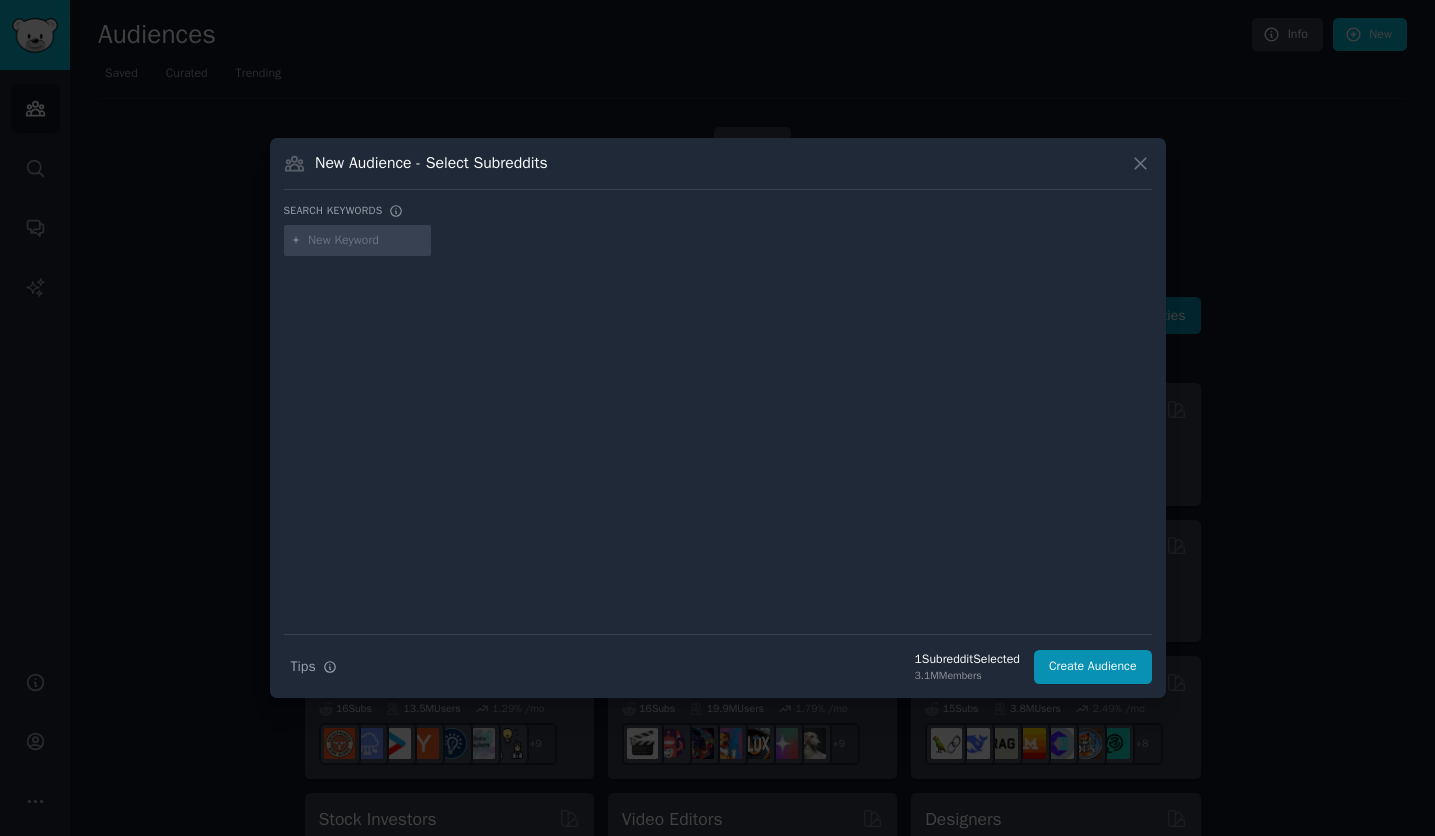 click at bounding box center (366, 241) 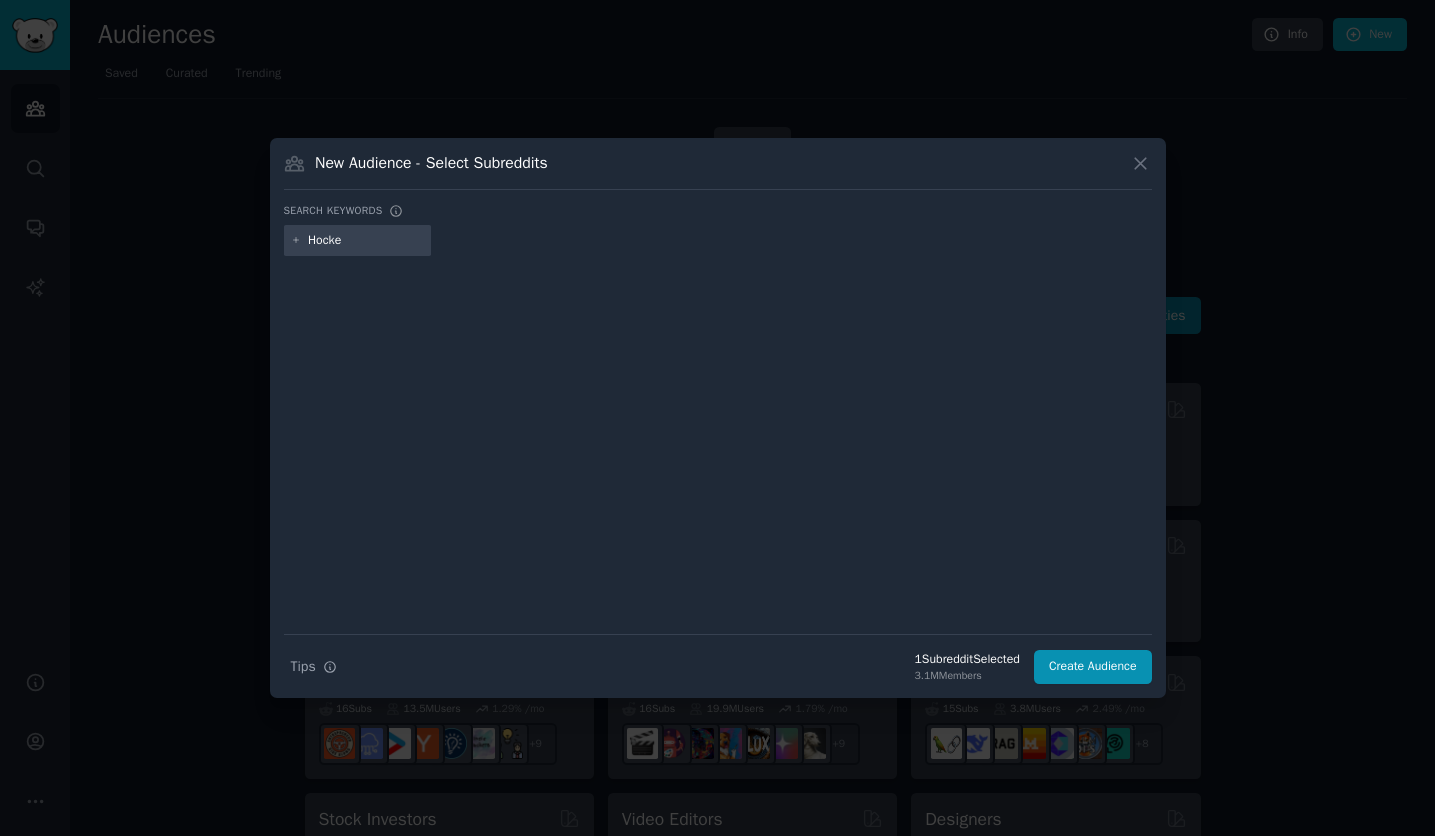 type on "Hockey" 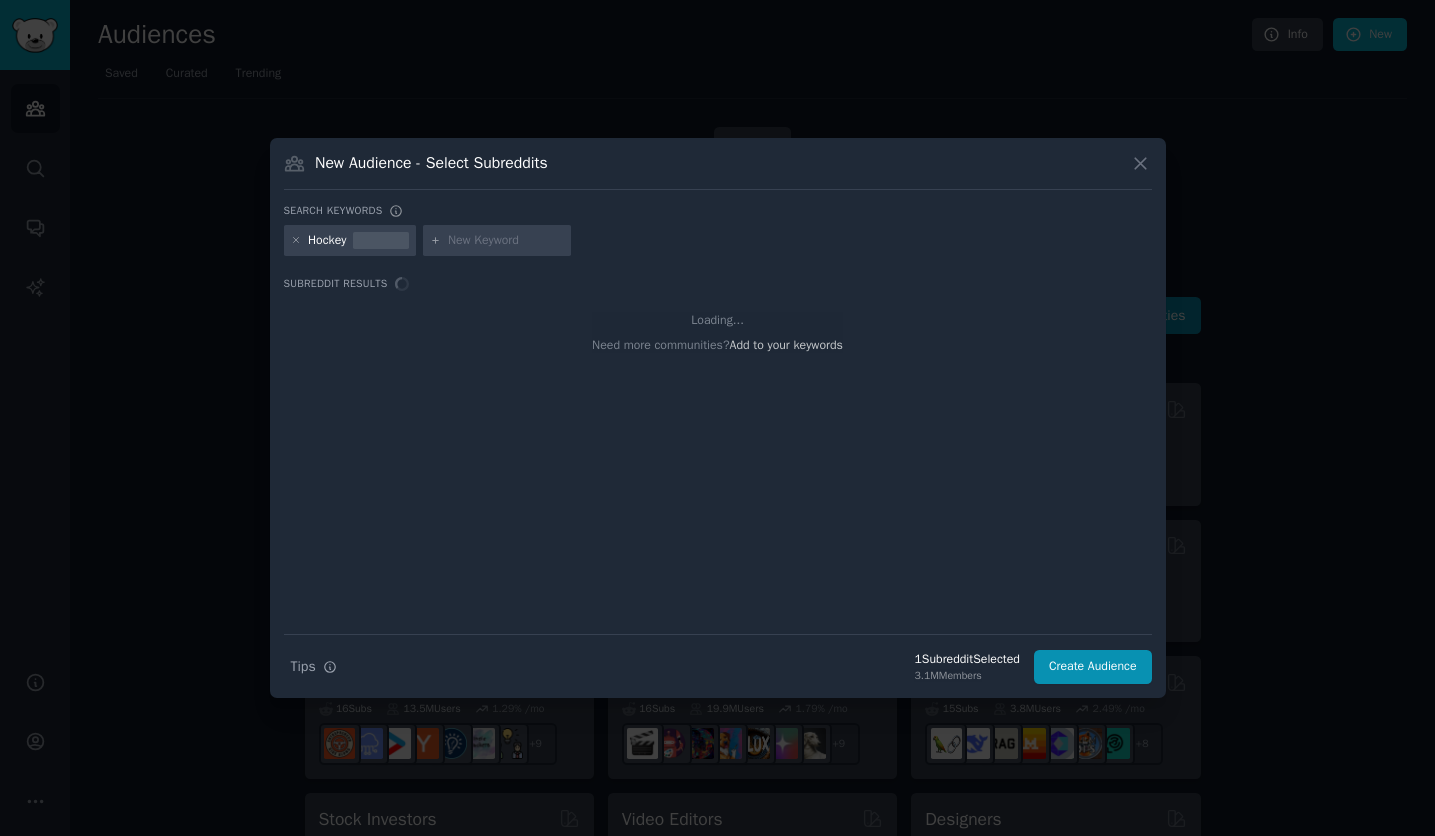 click at bounding box center (506, 241) 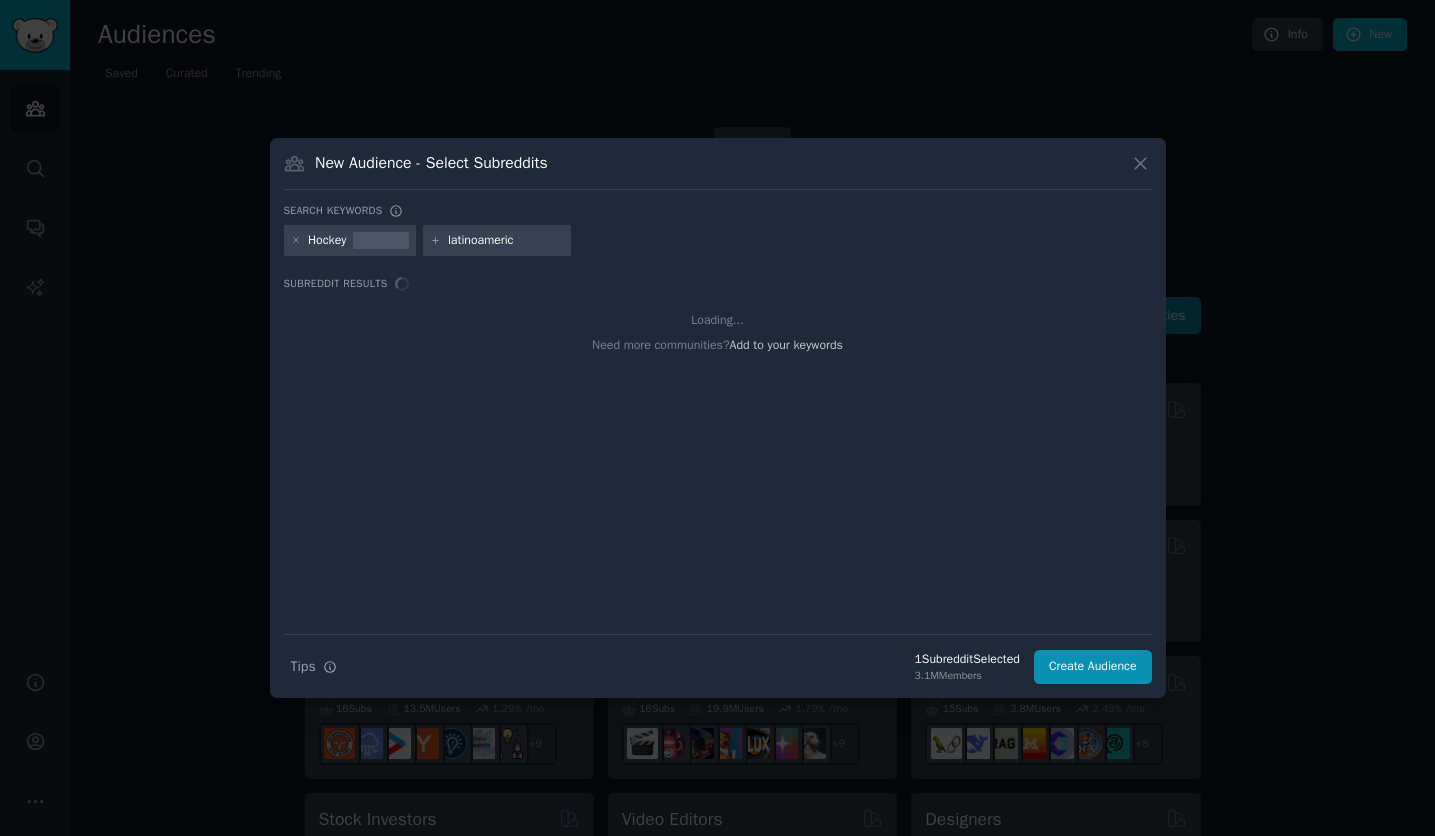 type on "latinoamerica" 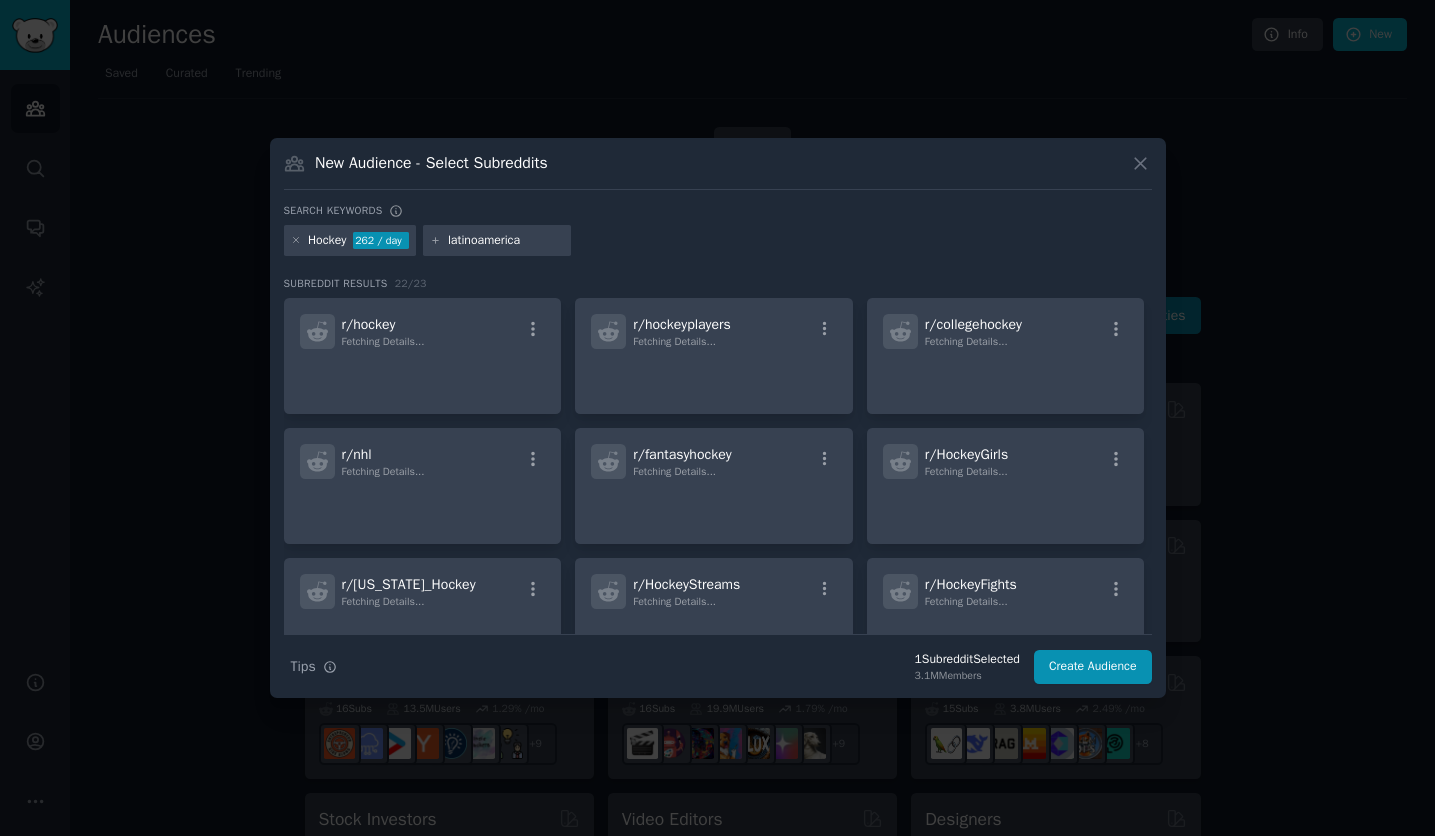 type 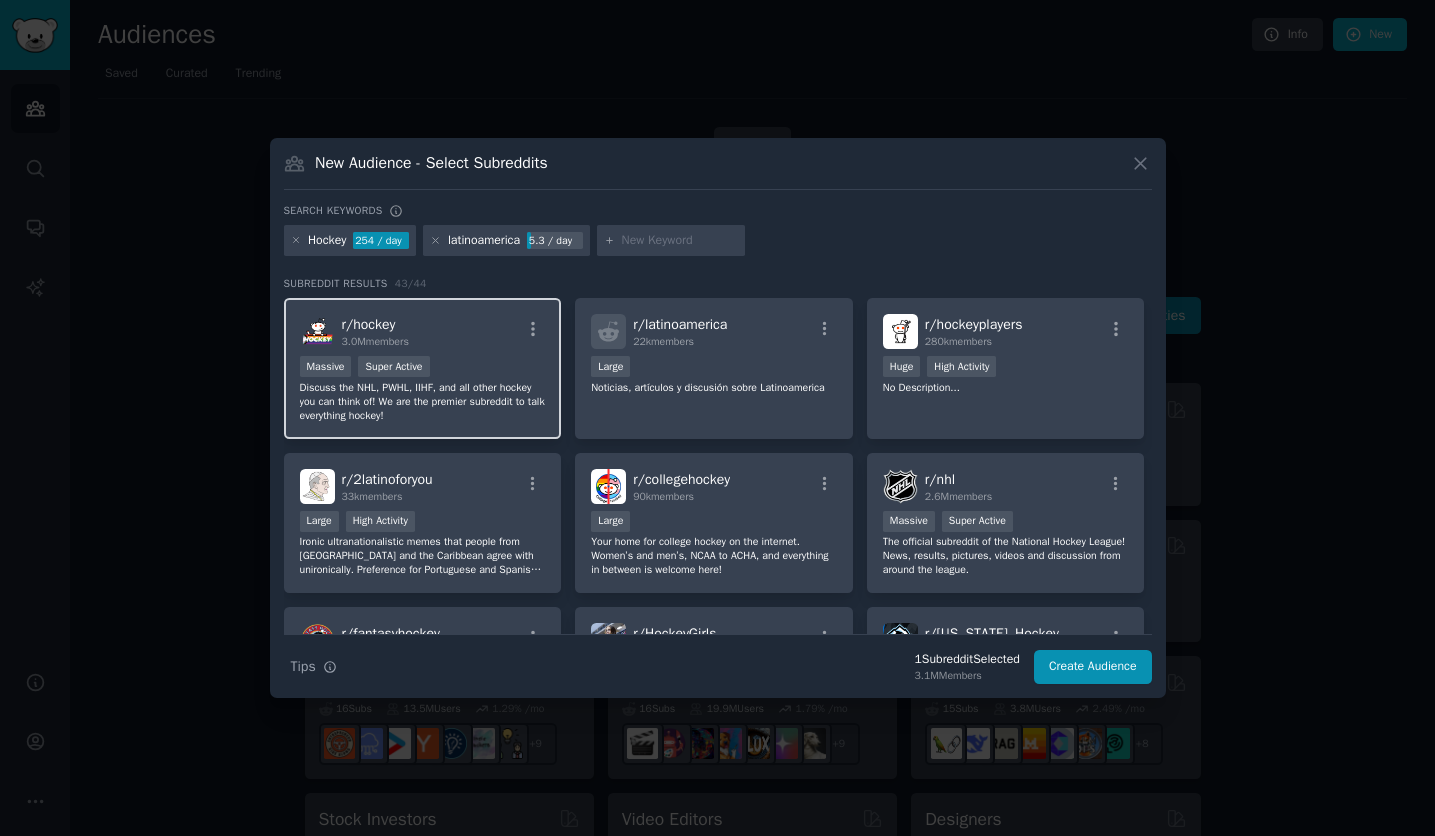 click on ">= 95th percentile for submissions / day Massive Super Active" at bounding box center [423, 368] 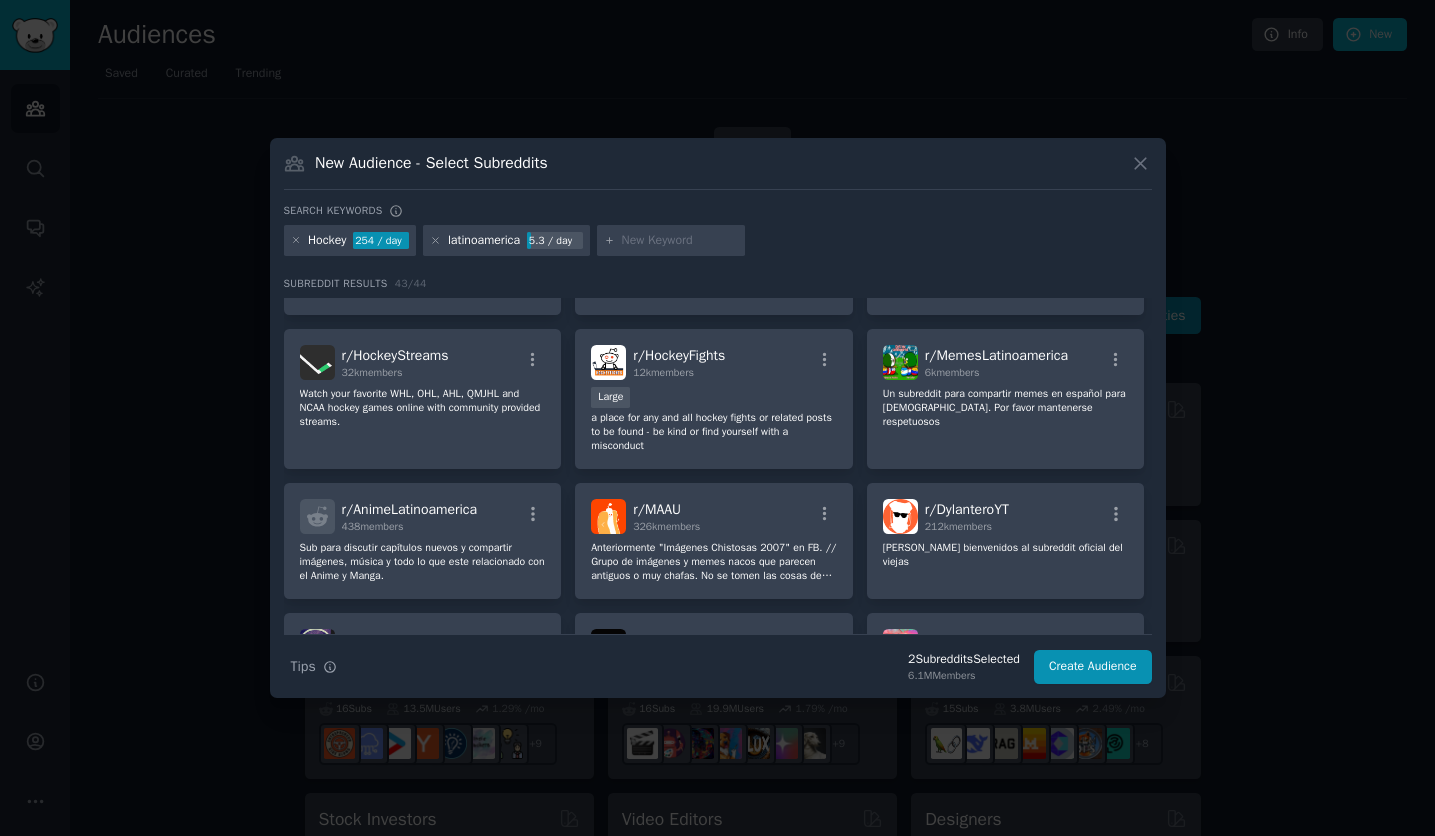 scroll, scrollTop: 437, scrollLeft: 0, axis: vertical 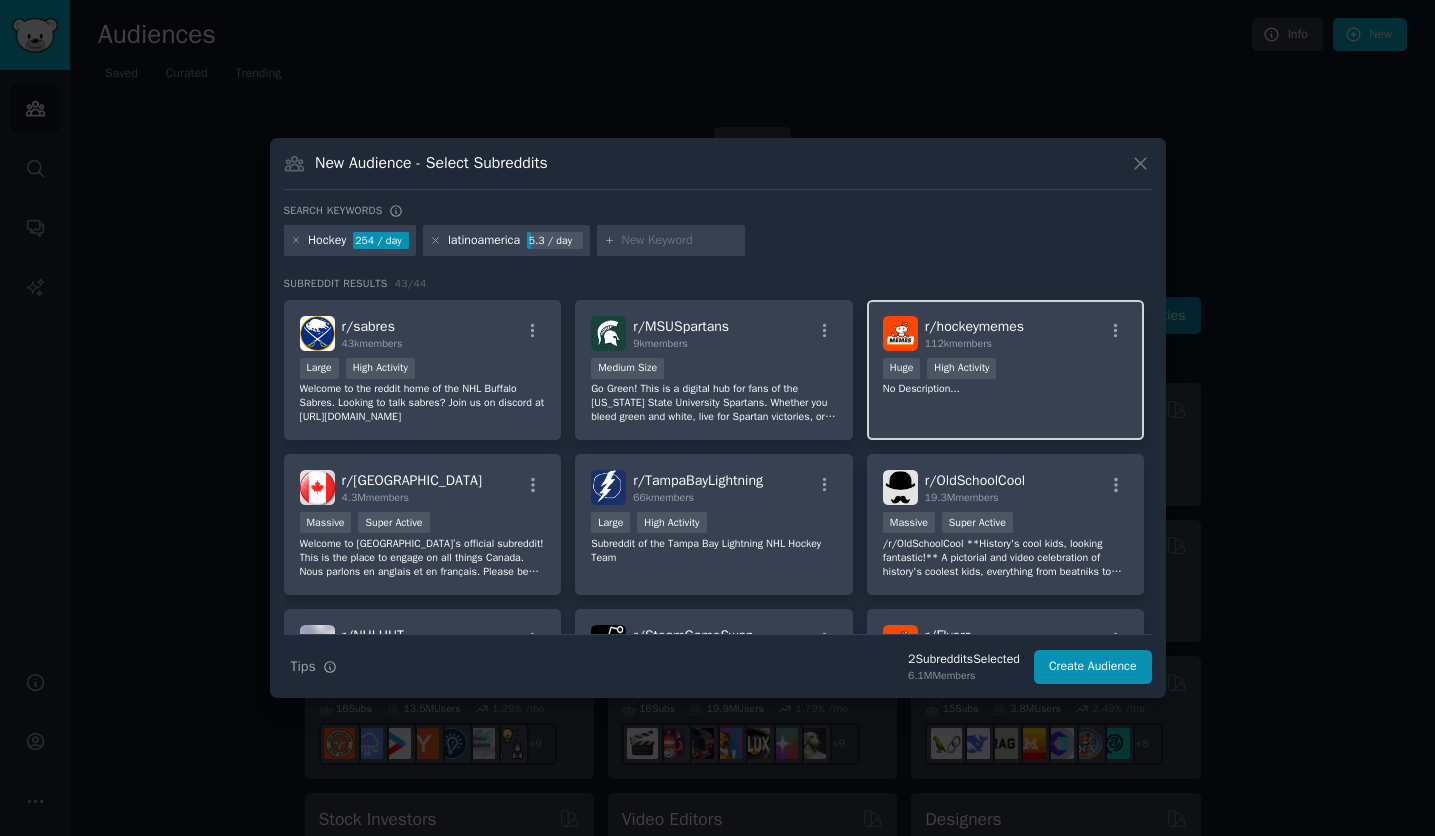 click on "No Description..." at bounding box center (1006, 389) 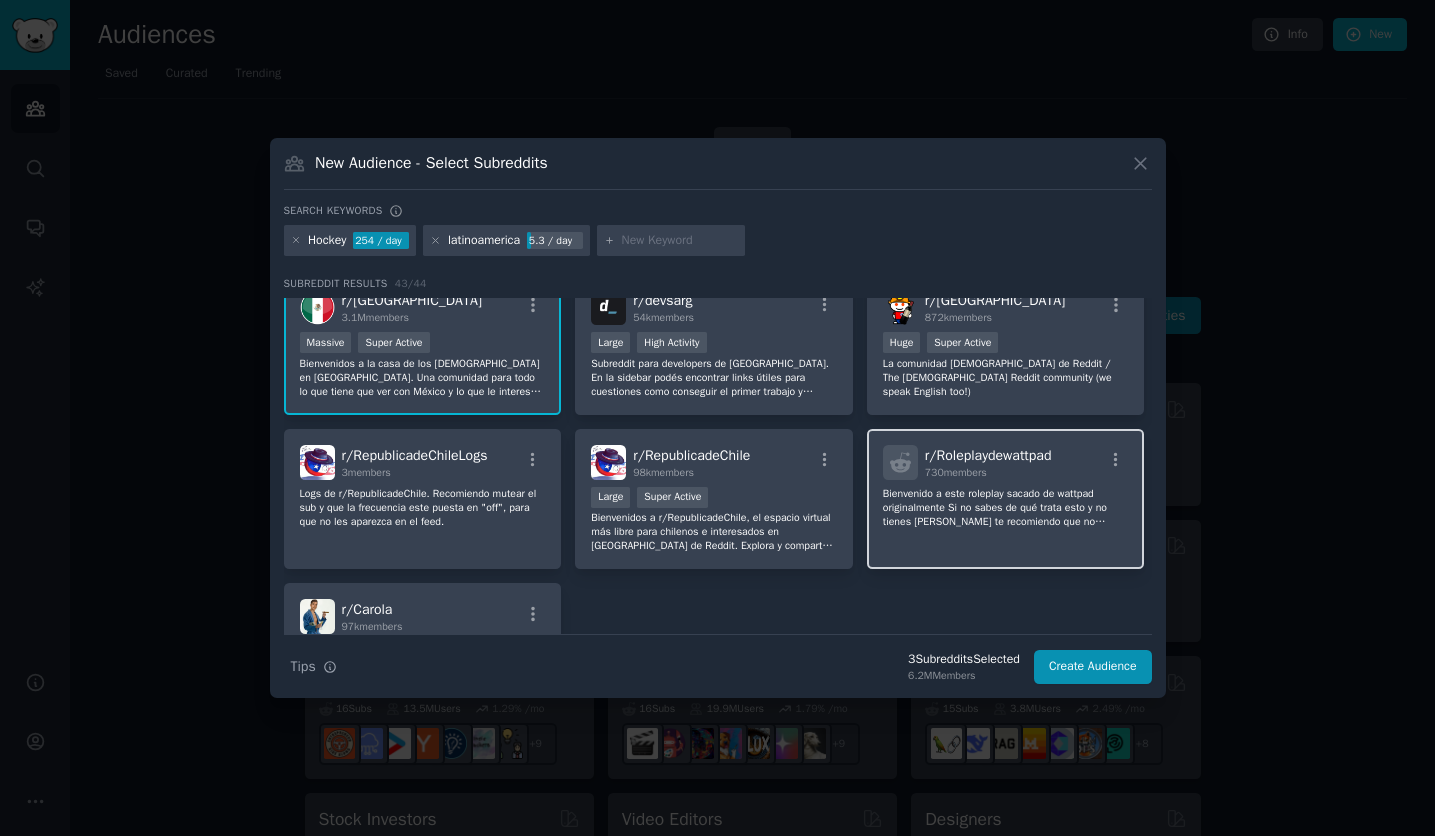 scroll, scrollTop: 1824, scrollLeft: 0, axis: vertical 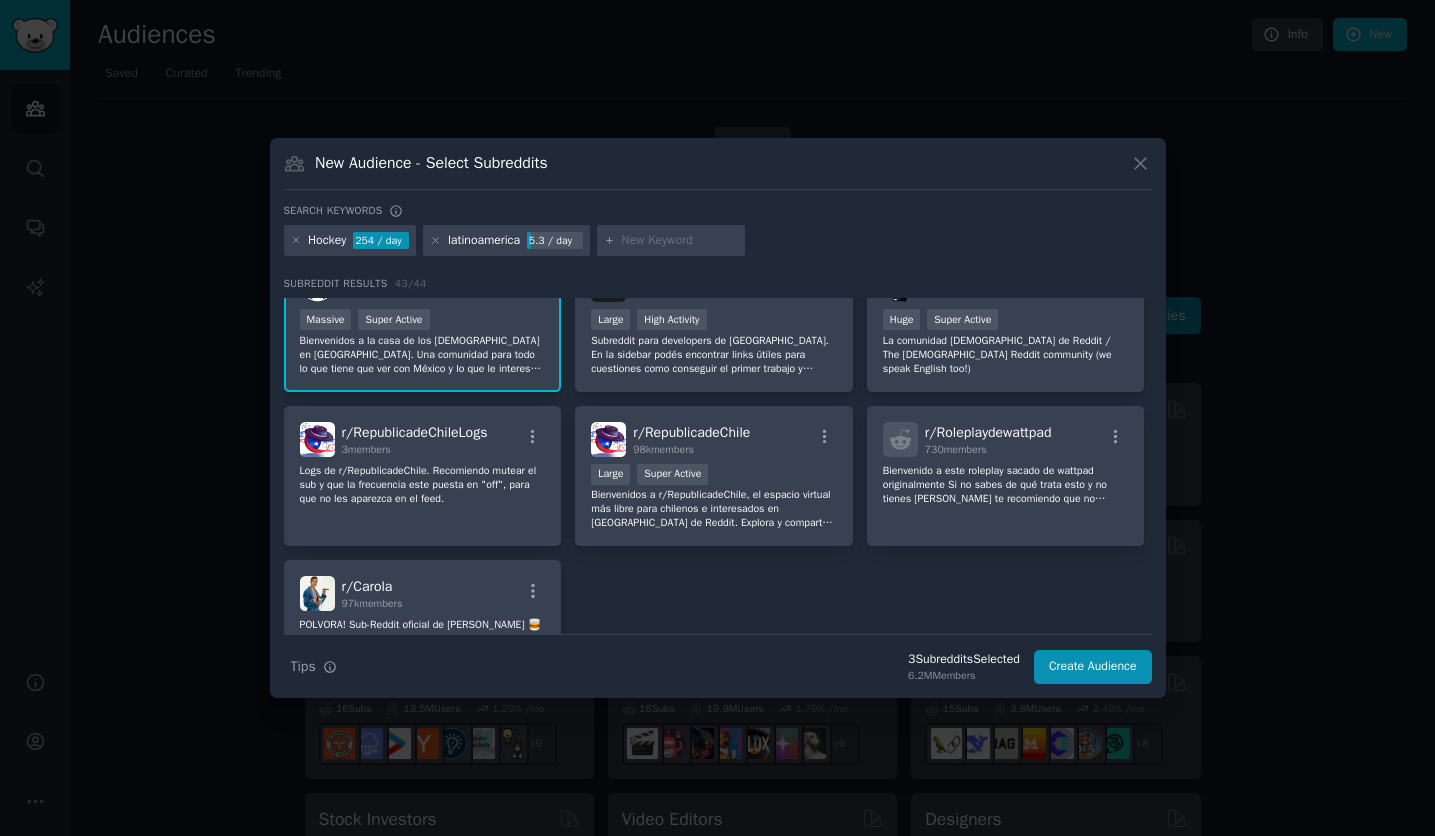 click on "Bienvenidos a la casa de los [DEMOGRAPHIC_DATA] en [GEOGRAPHIC_DATA]. Una comunidad para todo lo que tiene que ver con México y lo que le interese a sus usuarios. Te invitamos a leer las reglas de la comunidad y a convivir con los [PERSON_NAME]." at bounding box center (423, 355) 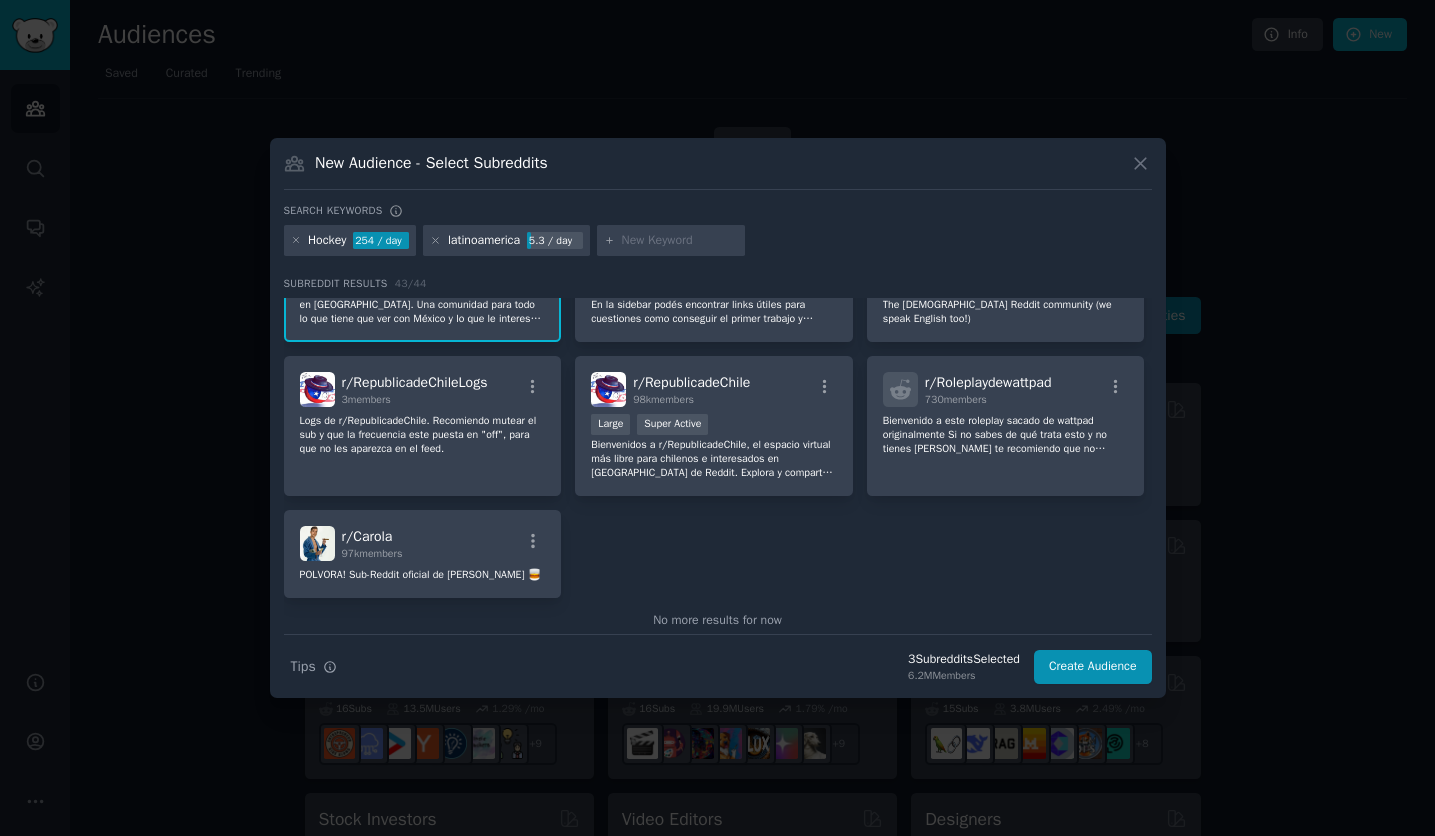 scroll, scrollTop: 1922, scrollLeft: 0, axis: vertical 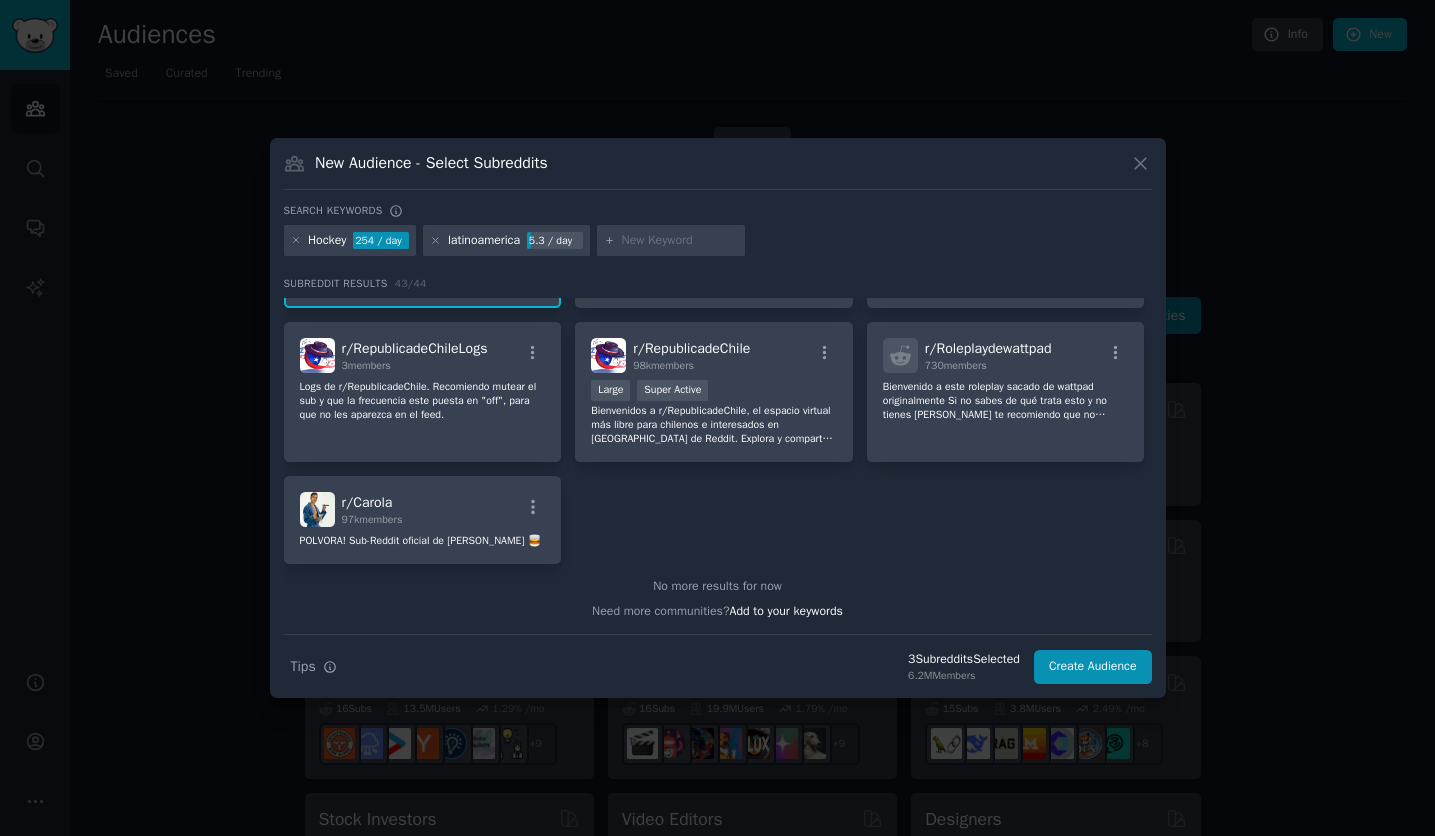 click at bounding box center [680, 241] 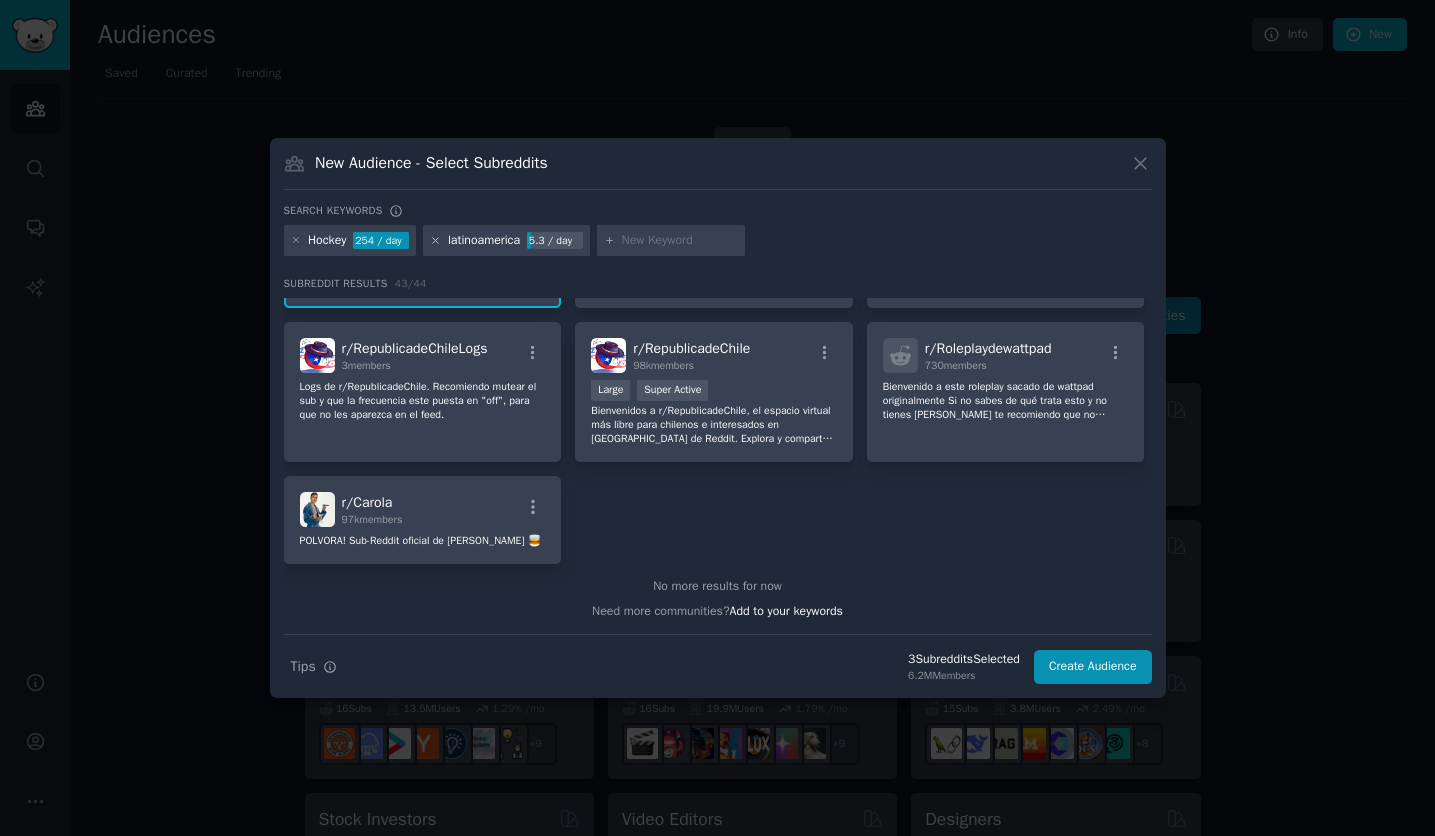 click 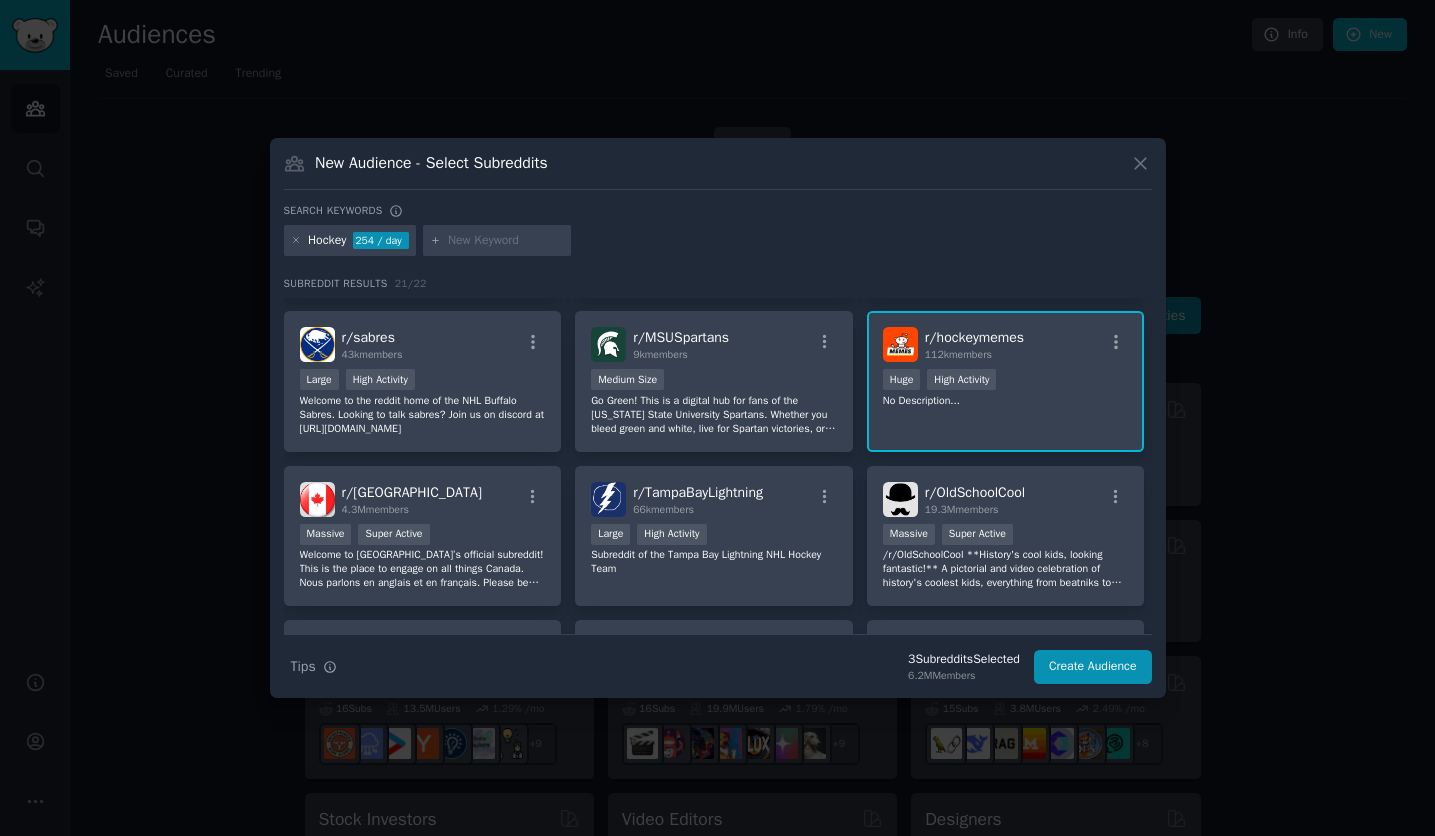 scroll, scrollTop: 683, scrollLeft: 0, axis: vertical 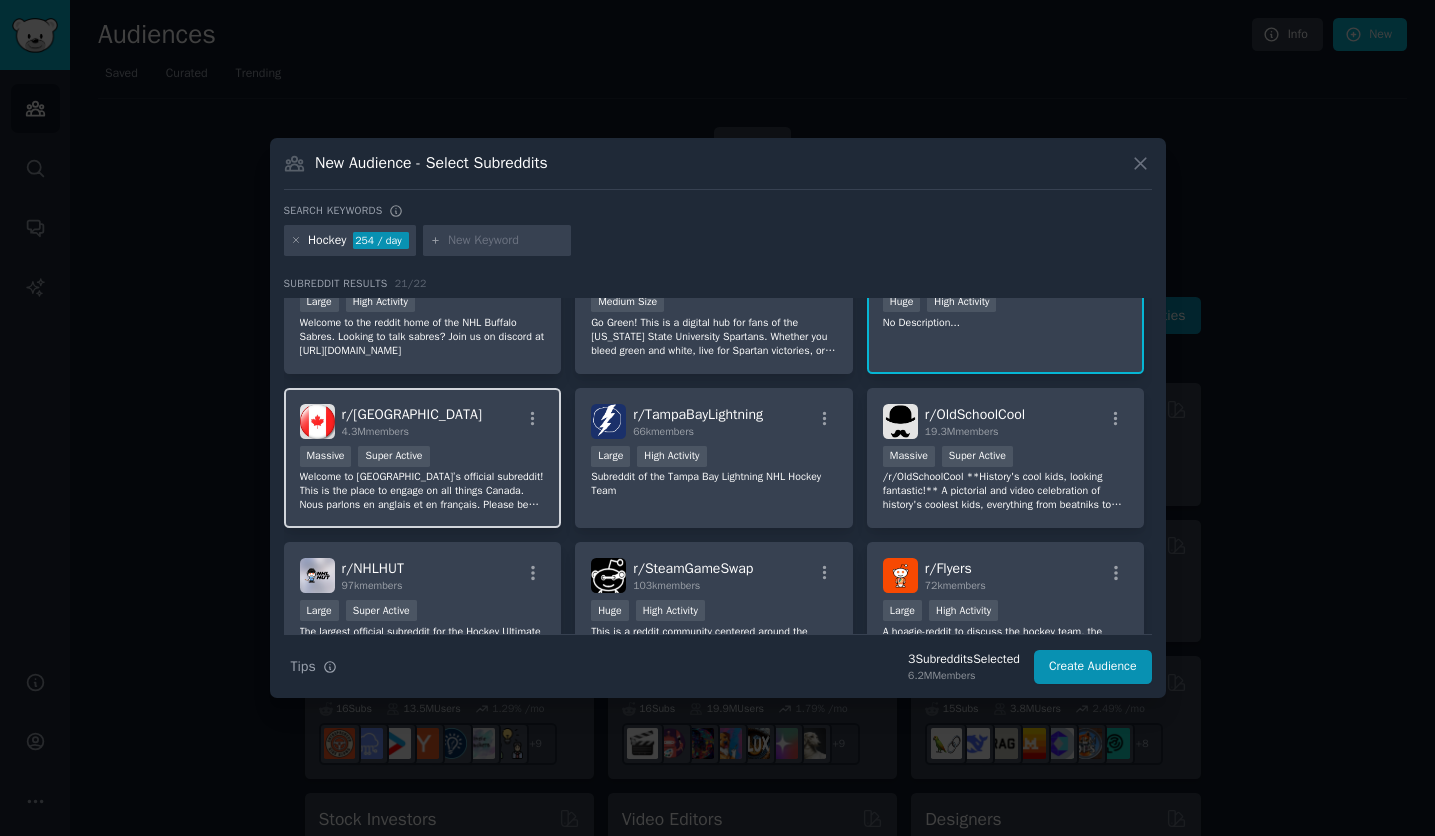 click on "Welcome to [GEOGRAPHIC_DATA]’s official subreddit! This is the place to engage on all things Canada. Nous parlons en anglais et en français. Please be respectful of each other when posting, and note that users new to the subreddit might experience posting limitations until they become more active and longer members of the community. Do not hesitate to message the mods if you experience any issues!" at bounding box center (423, 491) 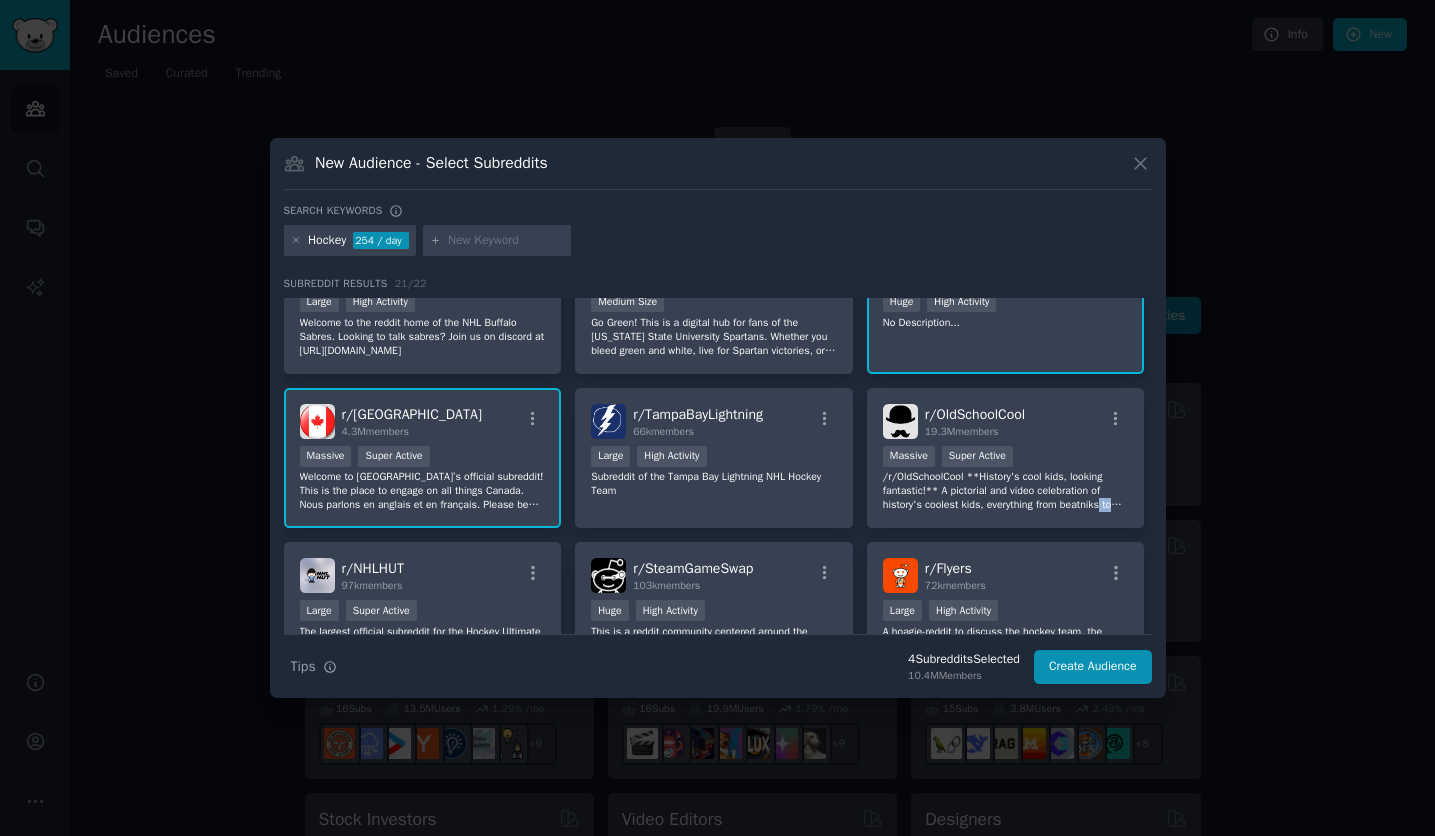 click on "New Audience - Select Subreddits Search keywords Try a 2-4 keywords your audience might mention Hockey 254 / day Subreddit Results 21  /  22 r/ hockey 3.0M  members >= 95th percentile for submissions / day Massive Super Active Discuss the NHL, PWHL, IIHF, and all other hockey you can think of!
We are the premier subreddit to talk everything hockey! r/ hockeyplayers 280k  members Huge High Activity No Description... r/ collegehockey 90k  members Large Your home for college hockey on the internet. Women’s and men’s, NCAA to ACHA, and everything in between is welcome here! r/ nhl 2.6M  members Massive Super Active The official subreddit of the National Hockey League! News, results, pictures, videos and discussion from around the league. r/ fantasyhockey 233k  members Huge r/ HockeyGirls 2k  members Sharing the talented [DEMOGRAPHIC_DATA] athletes of college and professional [MEDICAL_DATA], including NCAA and PHWL. r/ [US_STATE]_Hockey 6k  members Medium Size r/ HockeyStreams 32k  members r/ HockeyFights 12k  members Large r/ 48k" at bounding box center [718, 418] 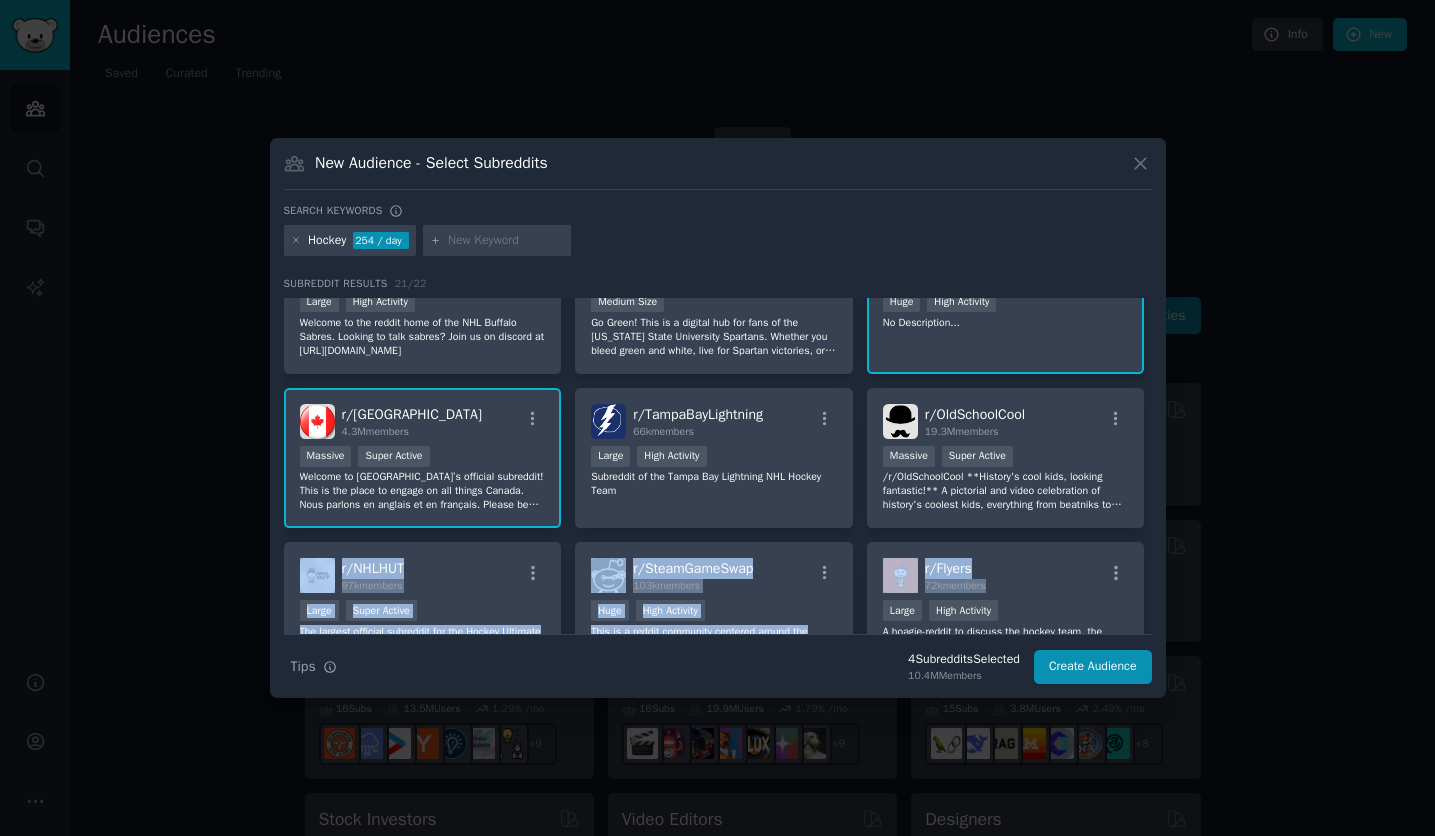 click on "New Audience - Select Subreddits Search keywords Try a 2-4 keywords your audience might mention Hockey 254 / day Subreddit Results 21  /  22 r/ hockey 3.0M  members >= 95th percentile for submissions / day Massive Super Active Discuss the NHL, PWHL, IIHF, and all other hockey you can think of!
We are the premier subreddit to talk everything hockey! r/ hockeyplayers 280k  members Huge High Activity No Description... r/ collegehockey 90k  members Large Your home for college hockey on the internet. Women’s and men’s, NCAA to ACHA, and everything in between is welcome here! r/ nhl 2.6M  members Massive Super Active The official subreddit of the National Hockey League! News, results, pictures, videos and discussion from around the league. r/ fantasyhockey 233k  members Huge r/ HockeyGirls 2k  members Sharing the talented [DEMOGRAPHIC_DATA] athletes of college and professional [MEDICAL_DATA], including NCAA and PHWL. r/ [US_STATE]_Hockey 6k  members Medium Size r/ HockeyStreams 32k  members r/ HockeyFights 12k  members Large r/ 48k" at bounding box center (718, 418) 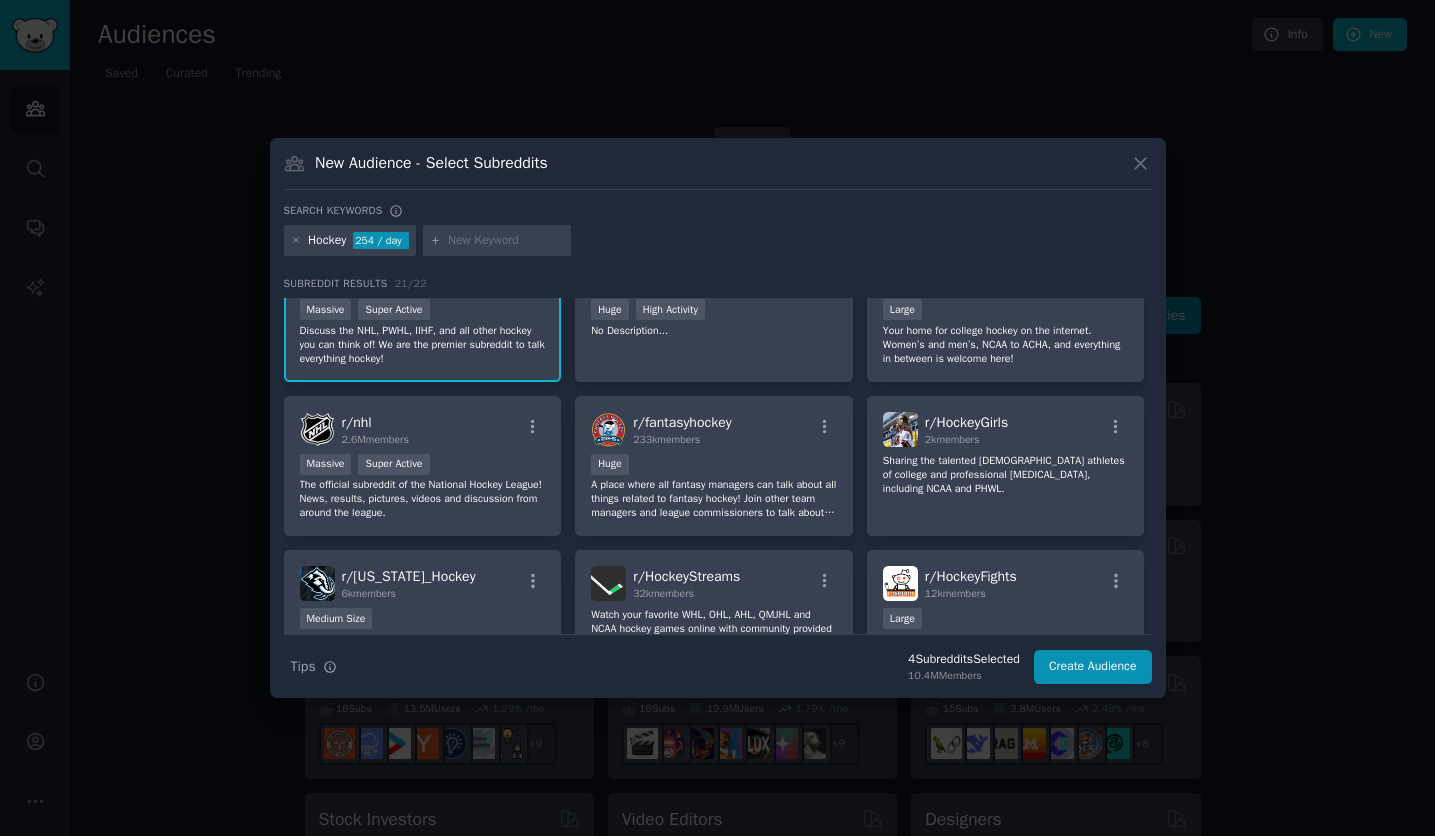 scroll, scrollTop: 0, scrollLeft: 0, axis: both 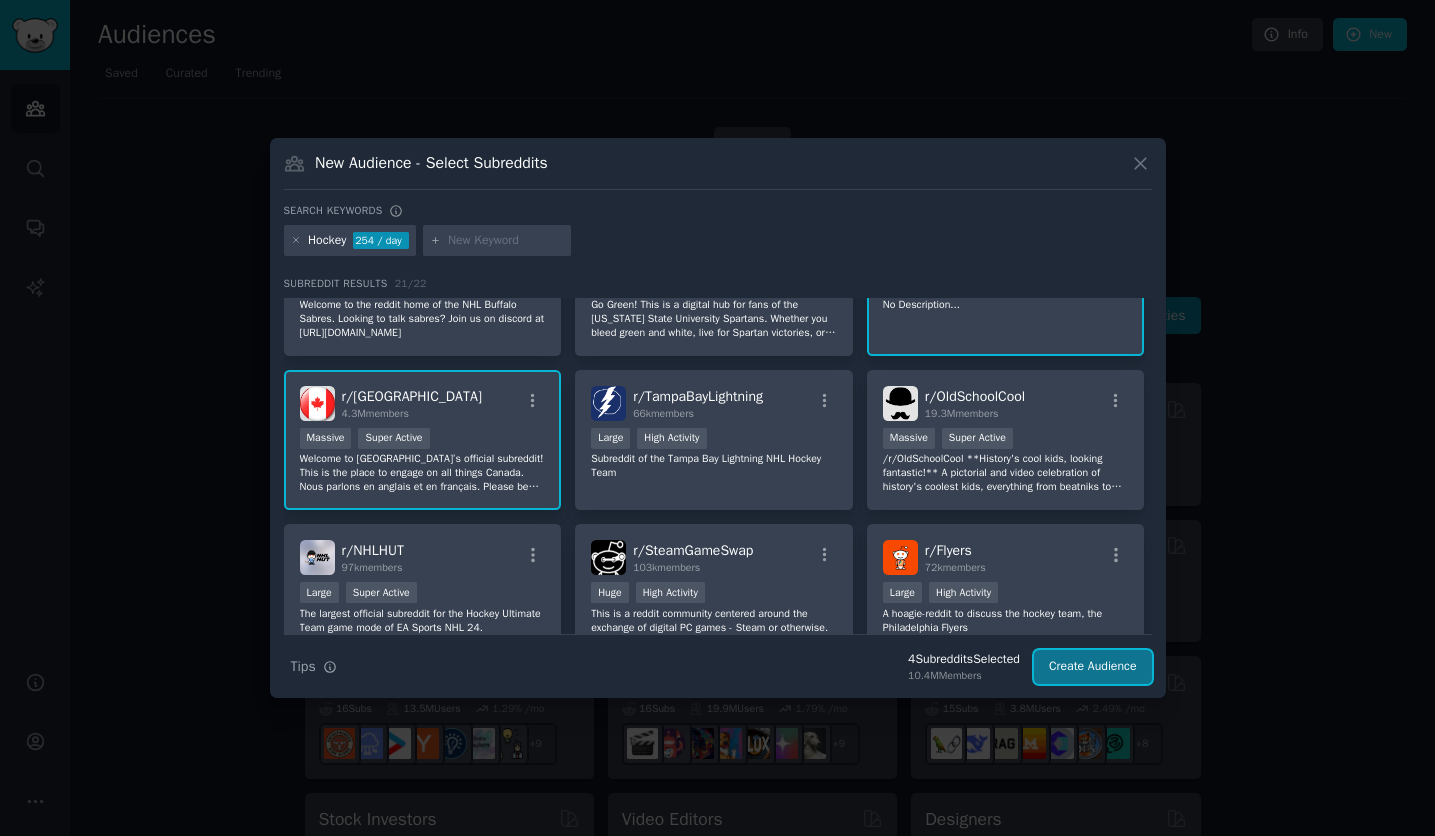 click on "Create Audience" at bounding box center [1093, 667] 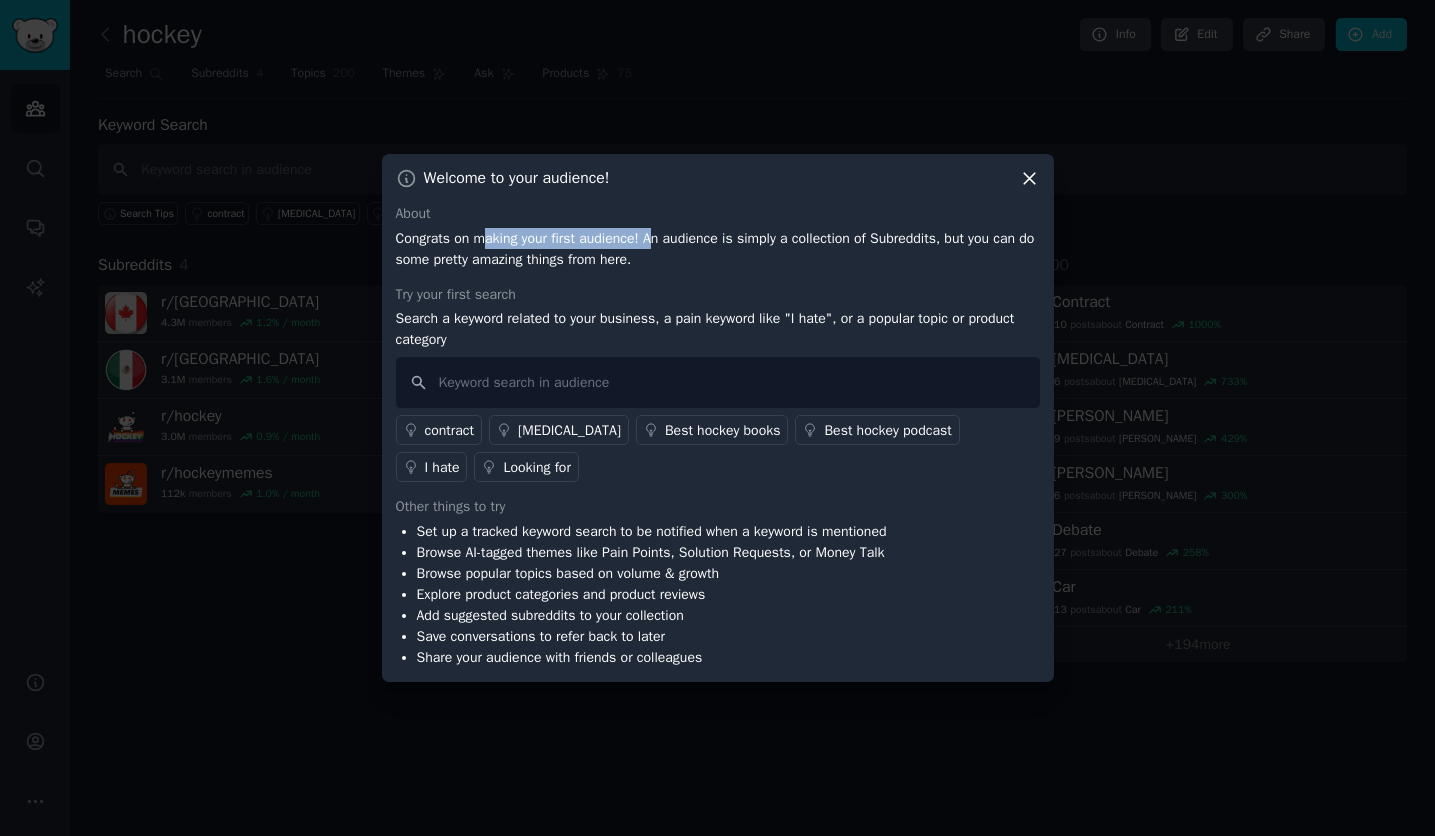 drag, startPoint x: 496, startPoint y: 237, endPoint x: 759, endPoint y: 242, distance: 263.04752 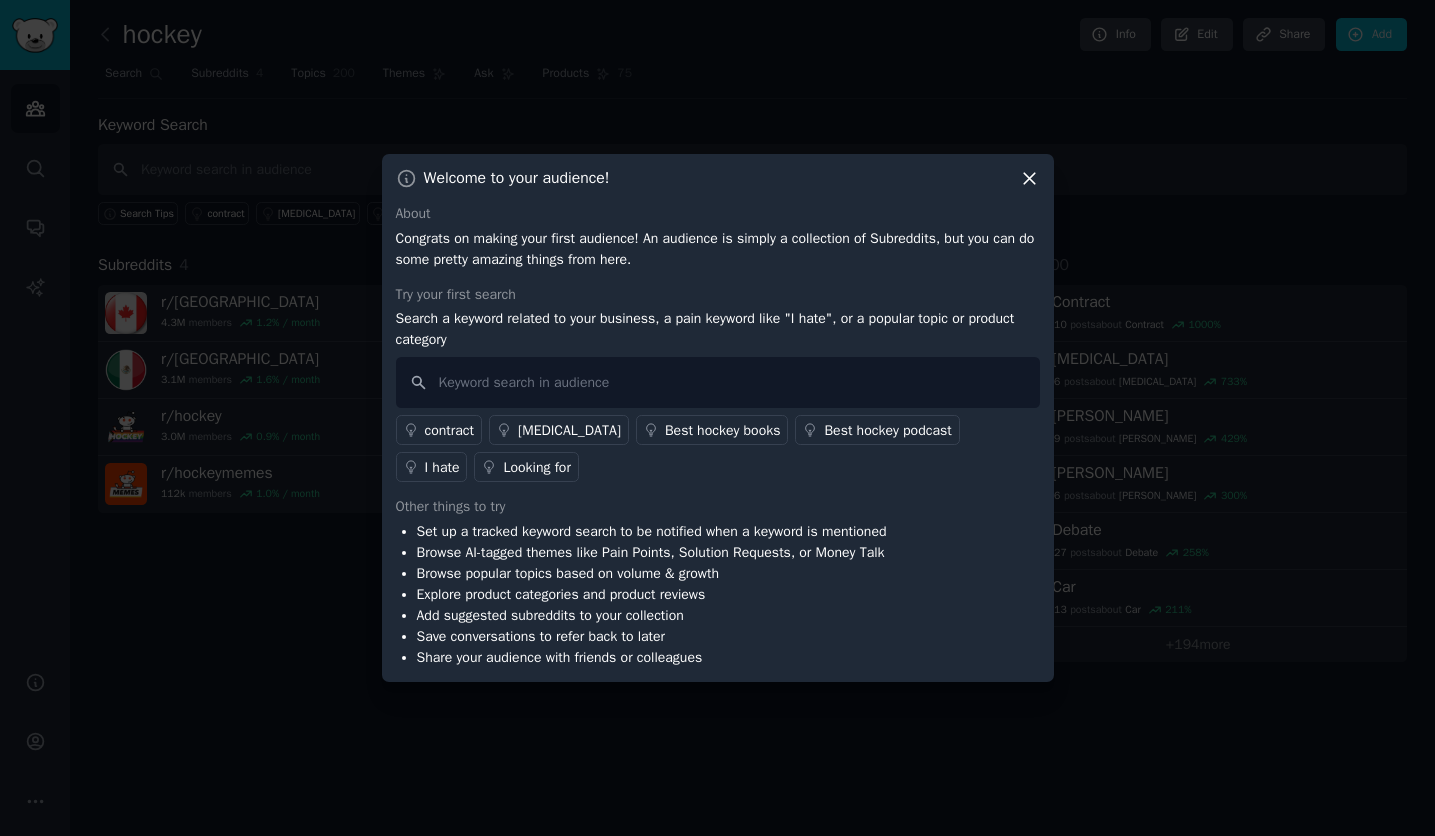 click on "Congrats on making your first audience! An audience is simply a collection of Subreddits, but you can do some pretty amazing things from here." at bounding box center [718, 249] 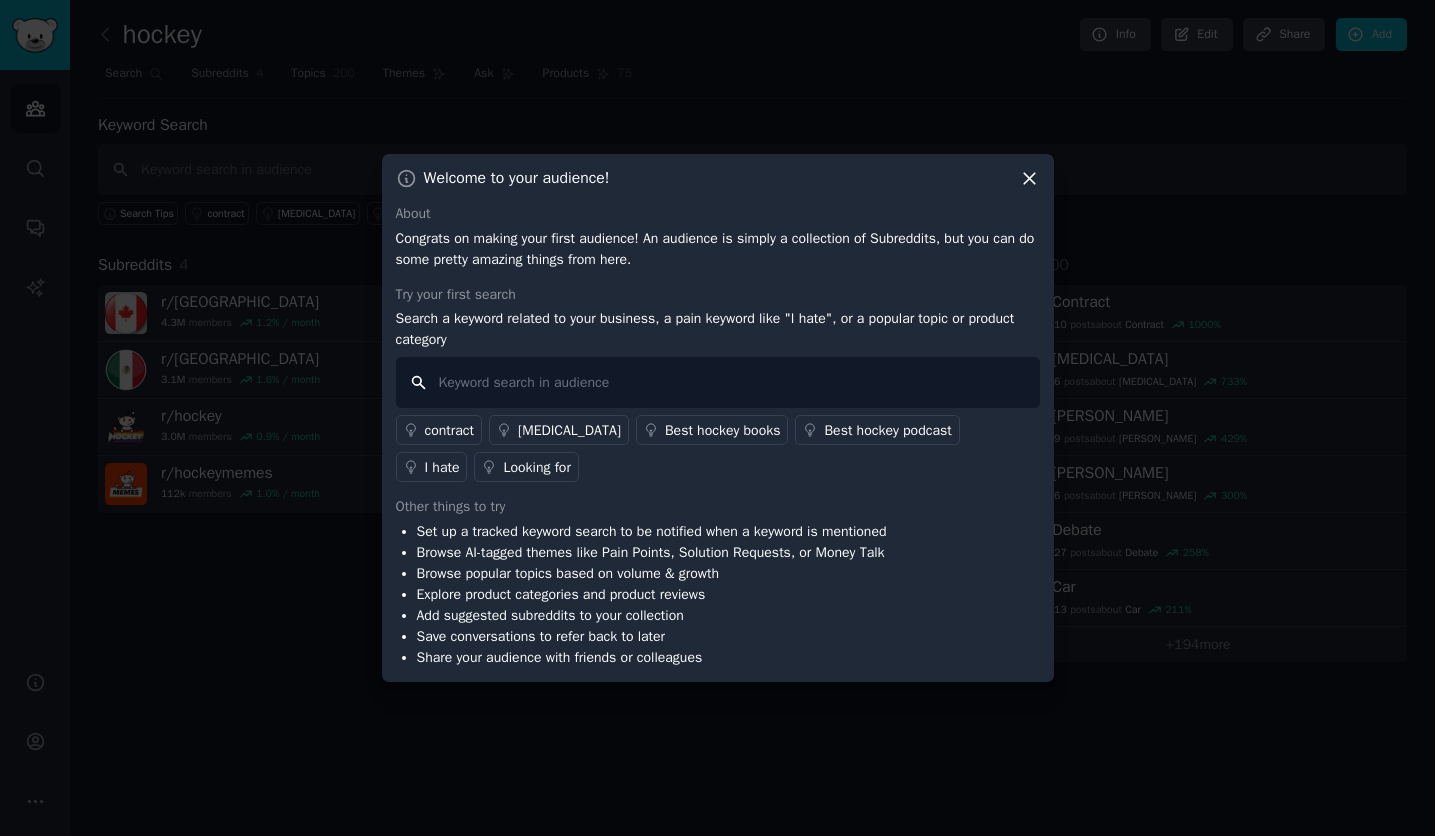 click at bounding box center [718, 382] 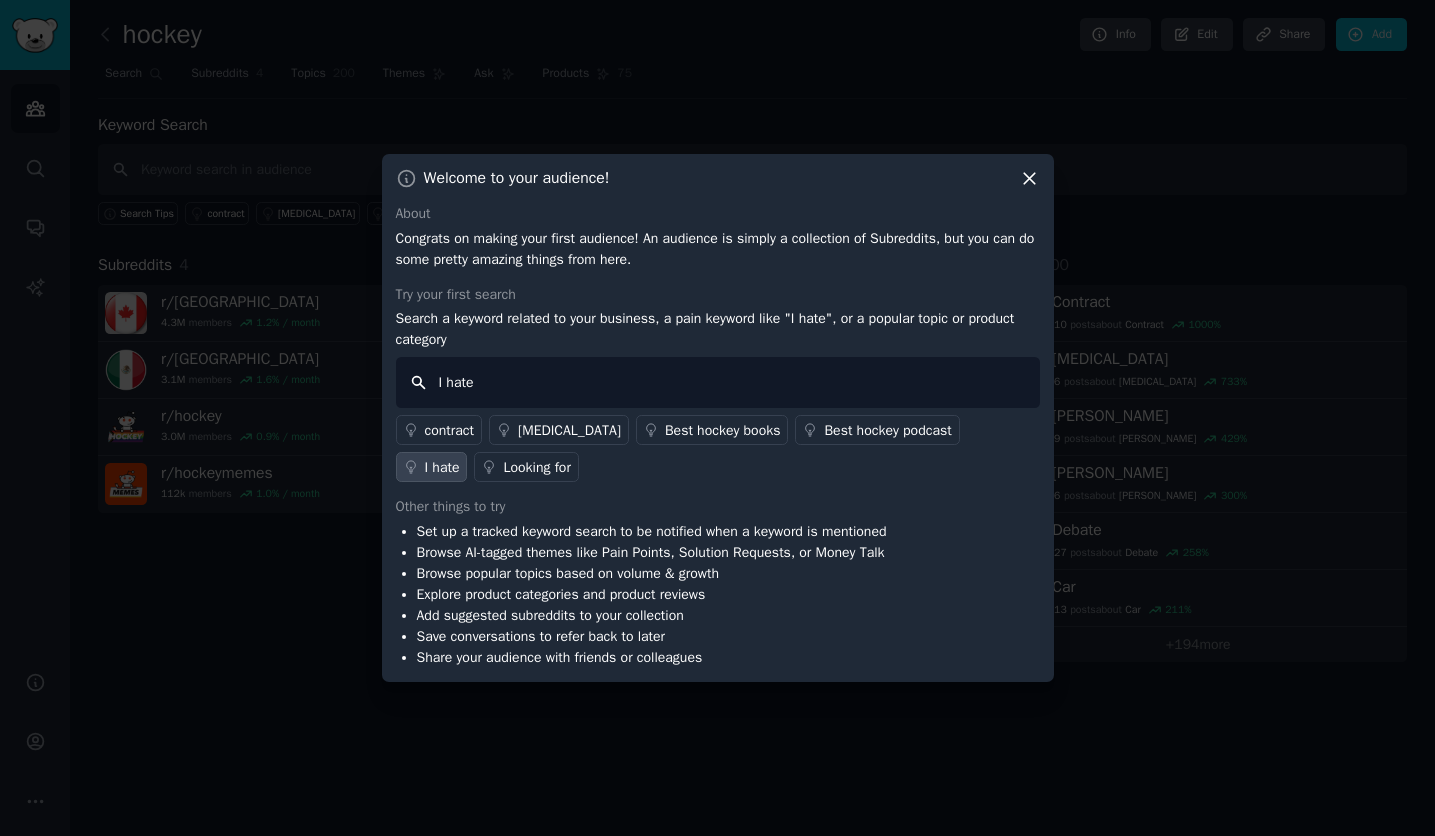 type on "I hate" 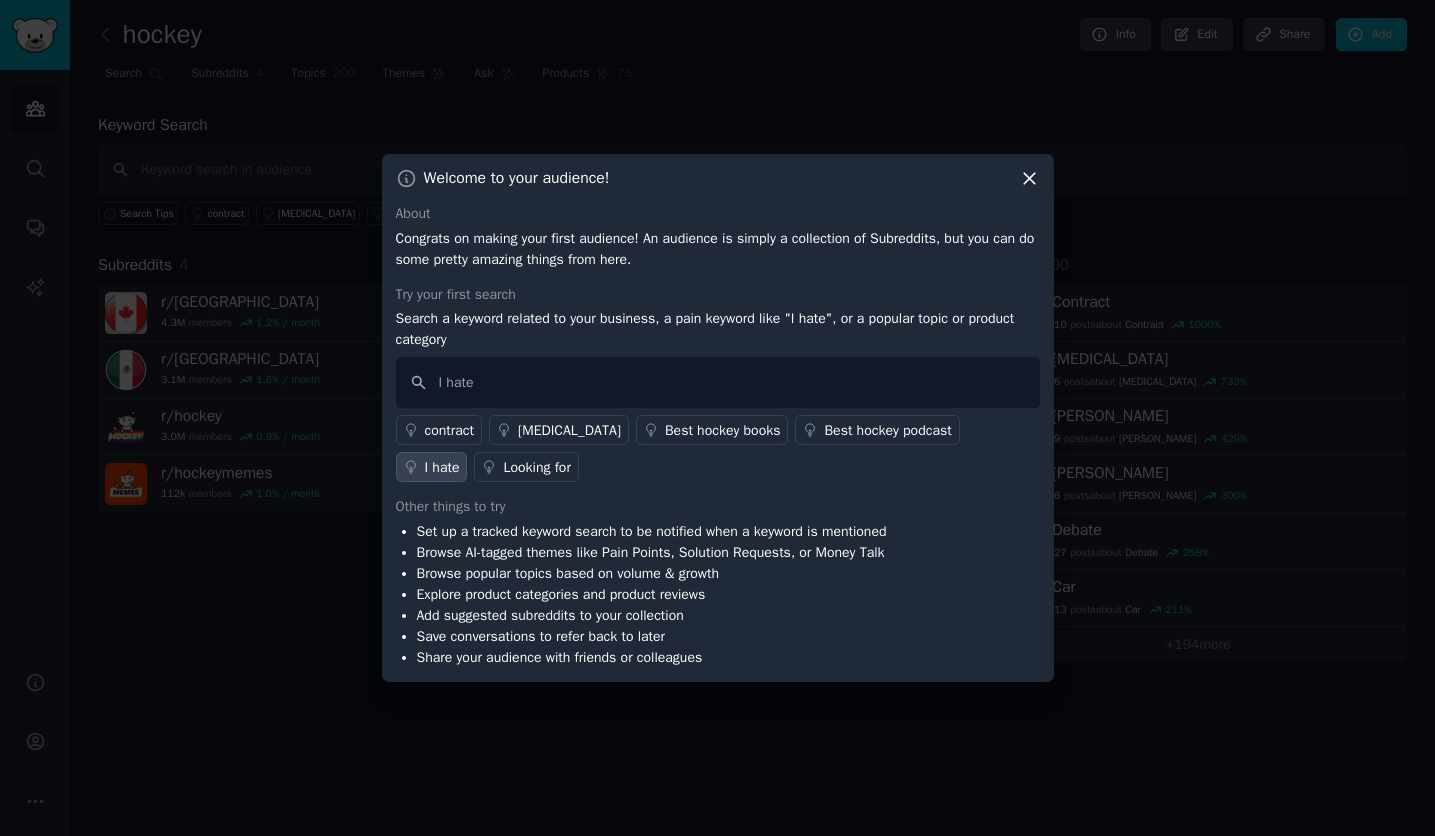 click on "Other things to try" at bounding box center (718, 506) 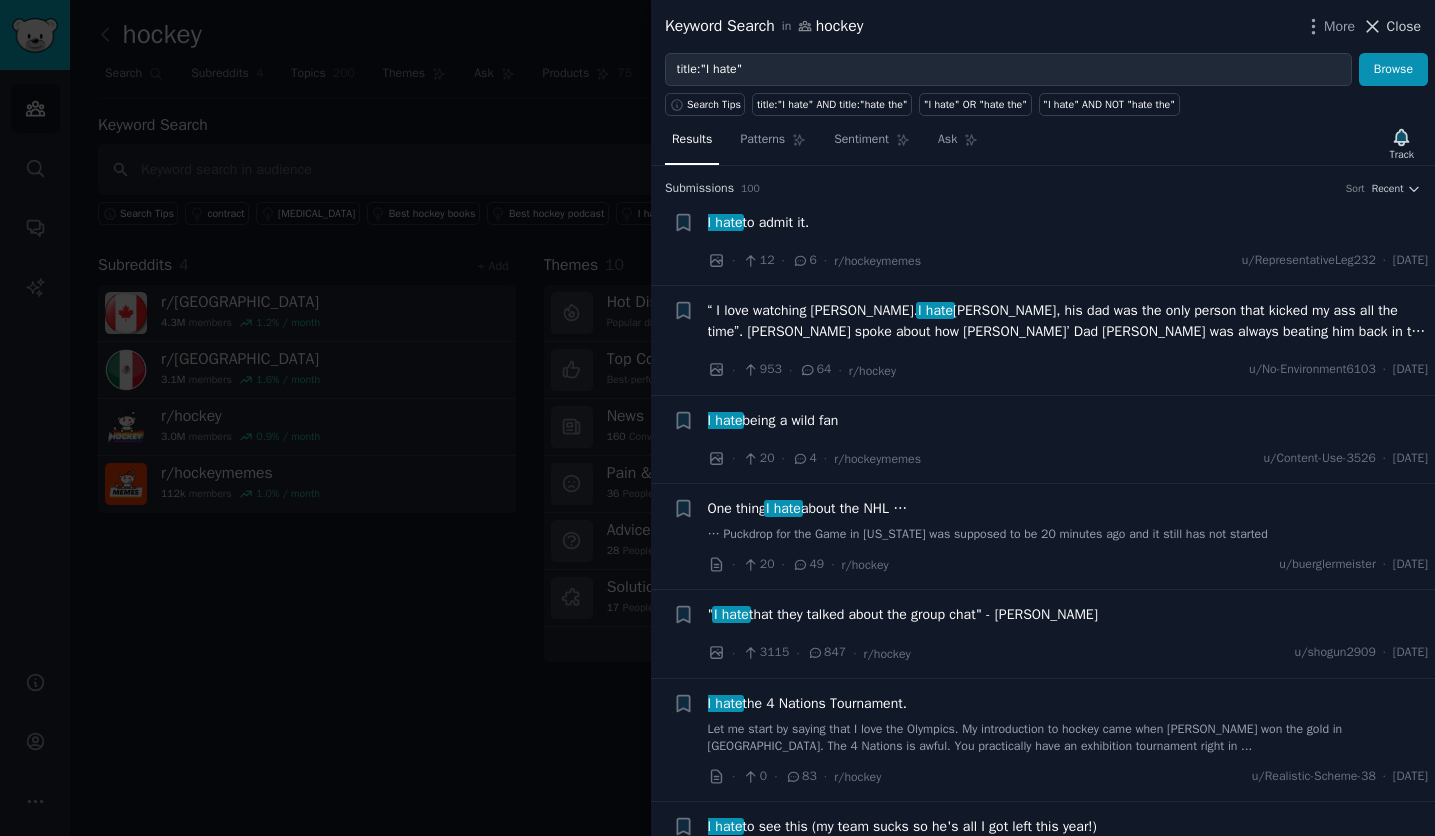 click on "Close" at bounding box center [1391, 26] 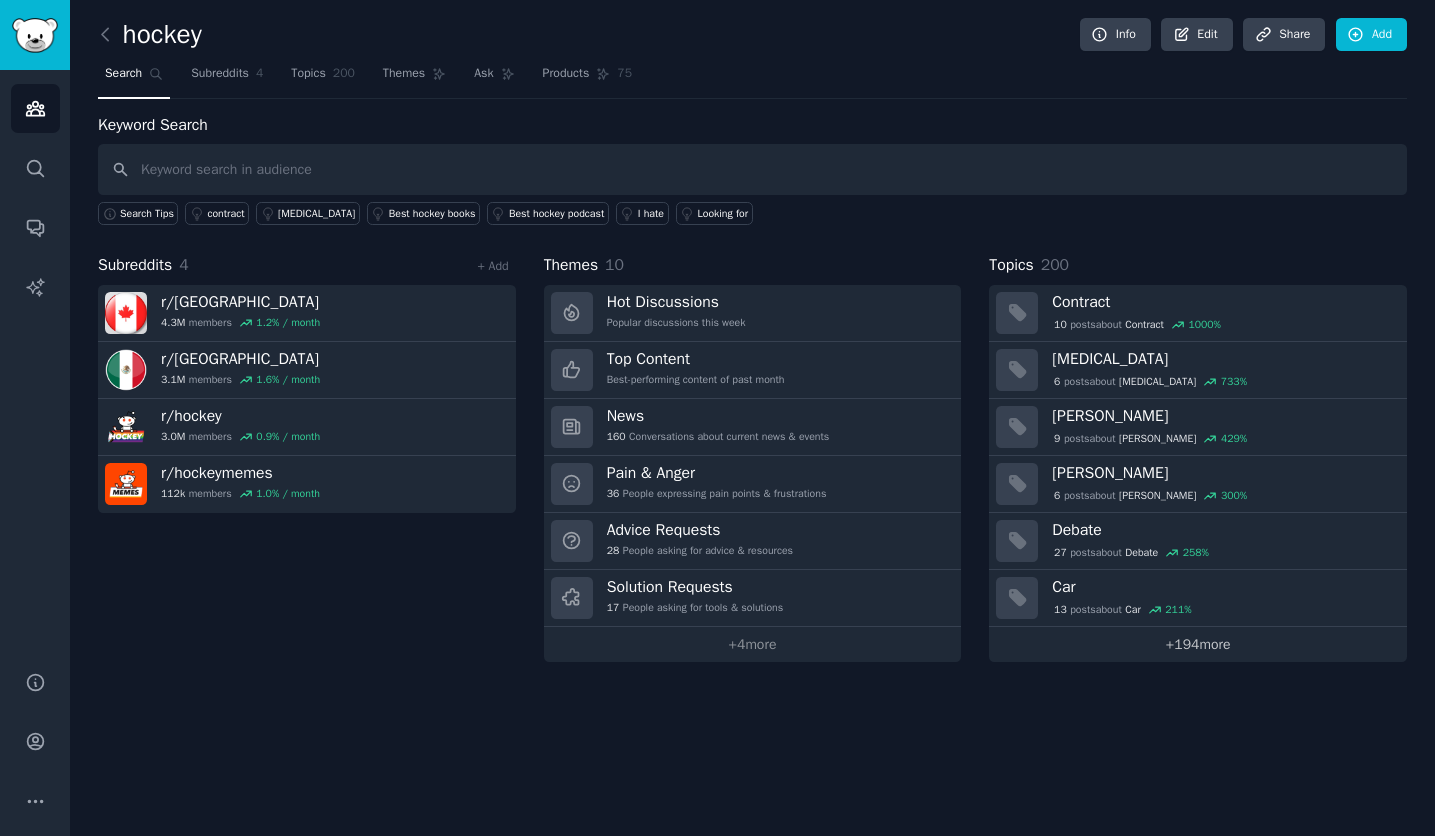 click on "+  194  more" at bounding box center [1198, 644] 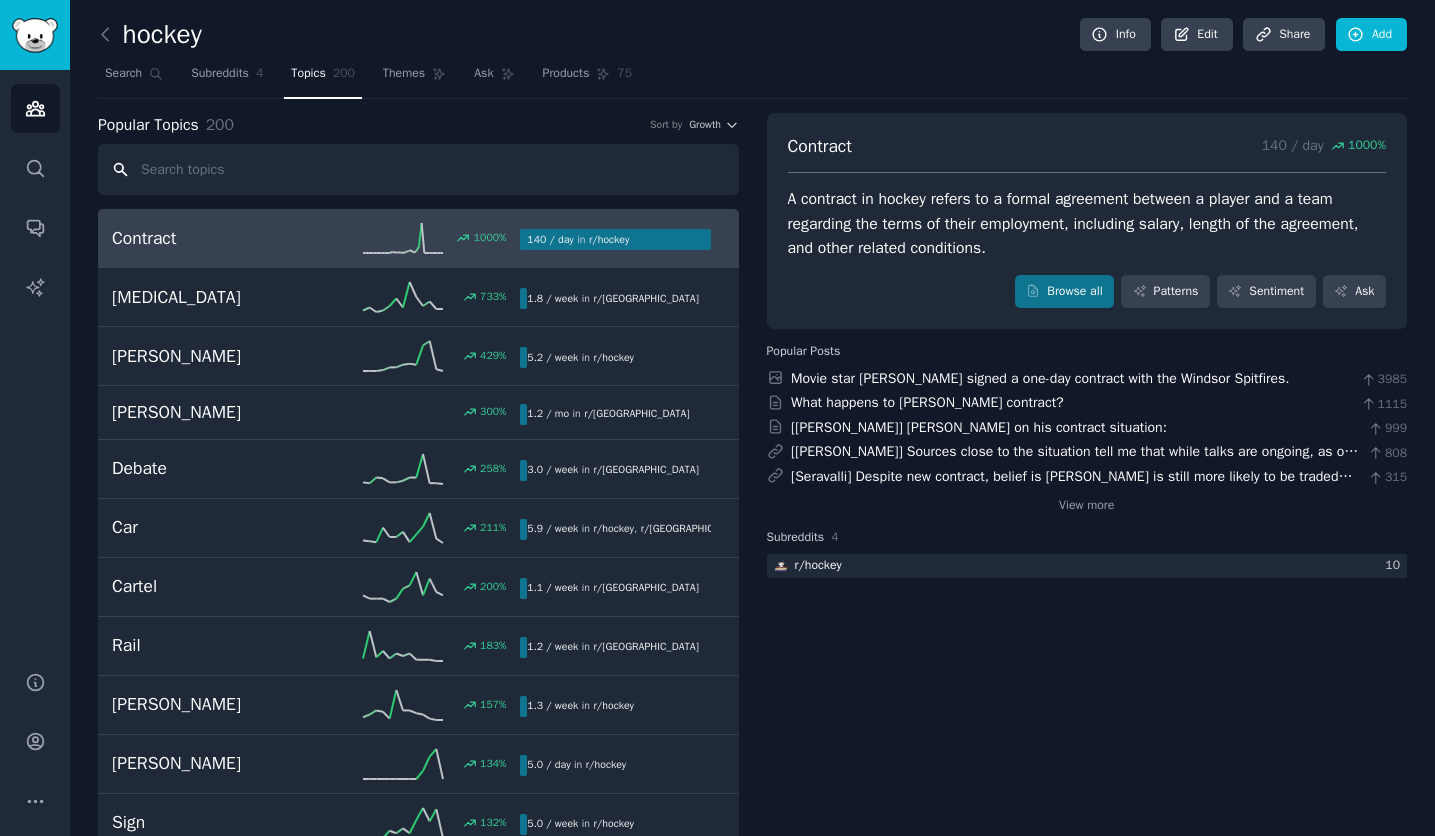 click at bounding box center (418, 169) 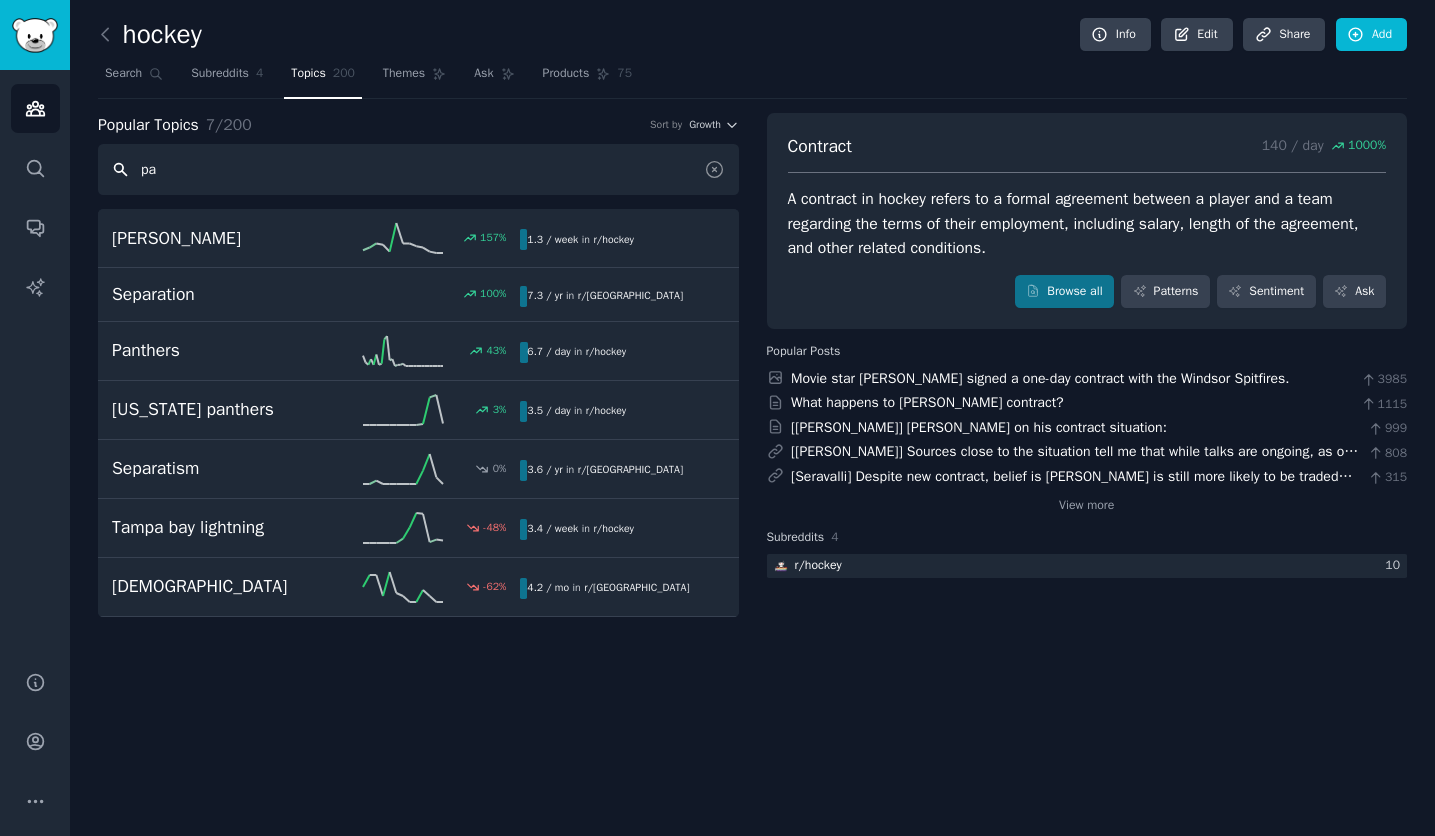 type on "p" 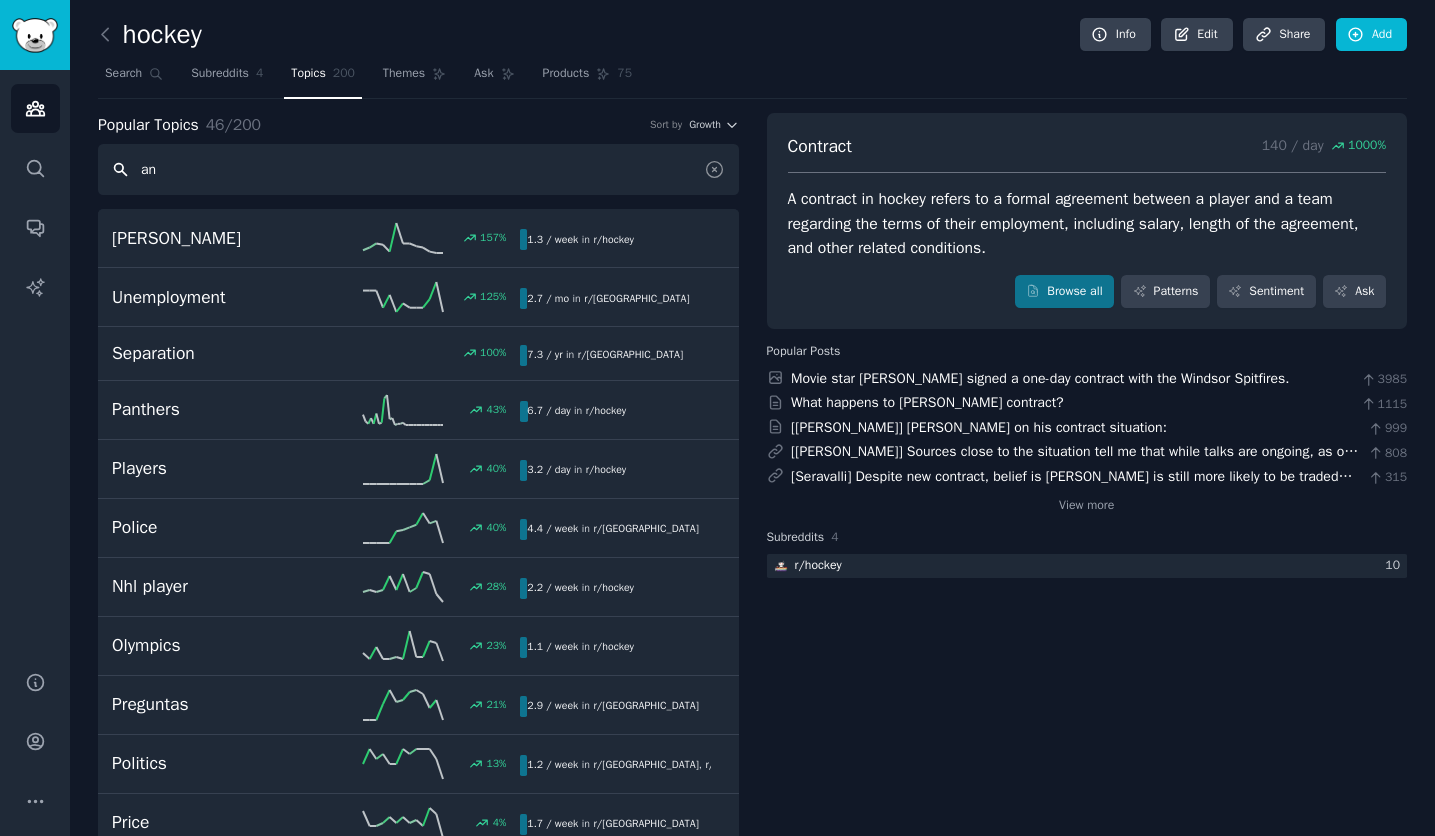 type on "a" 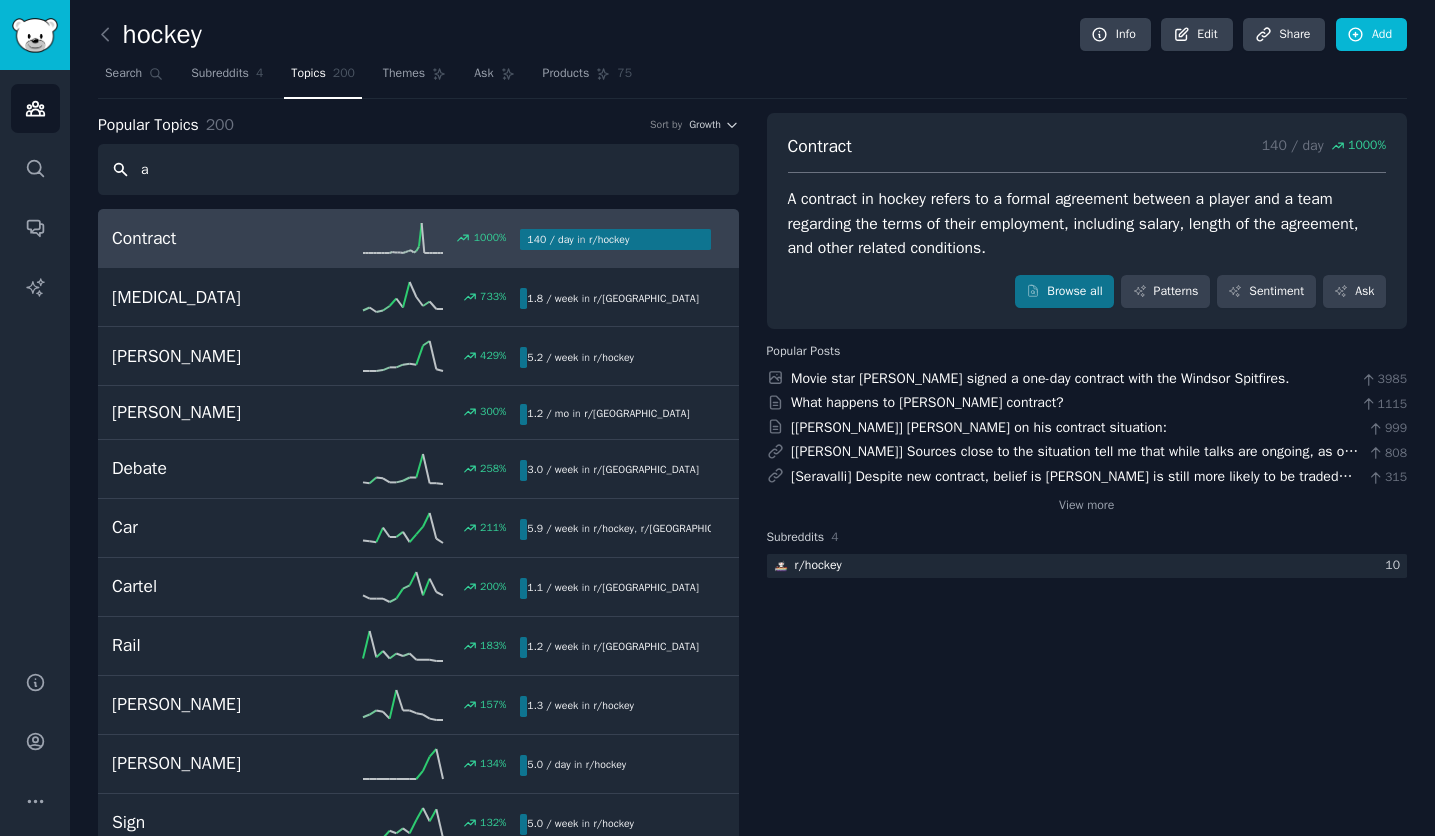 type 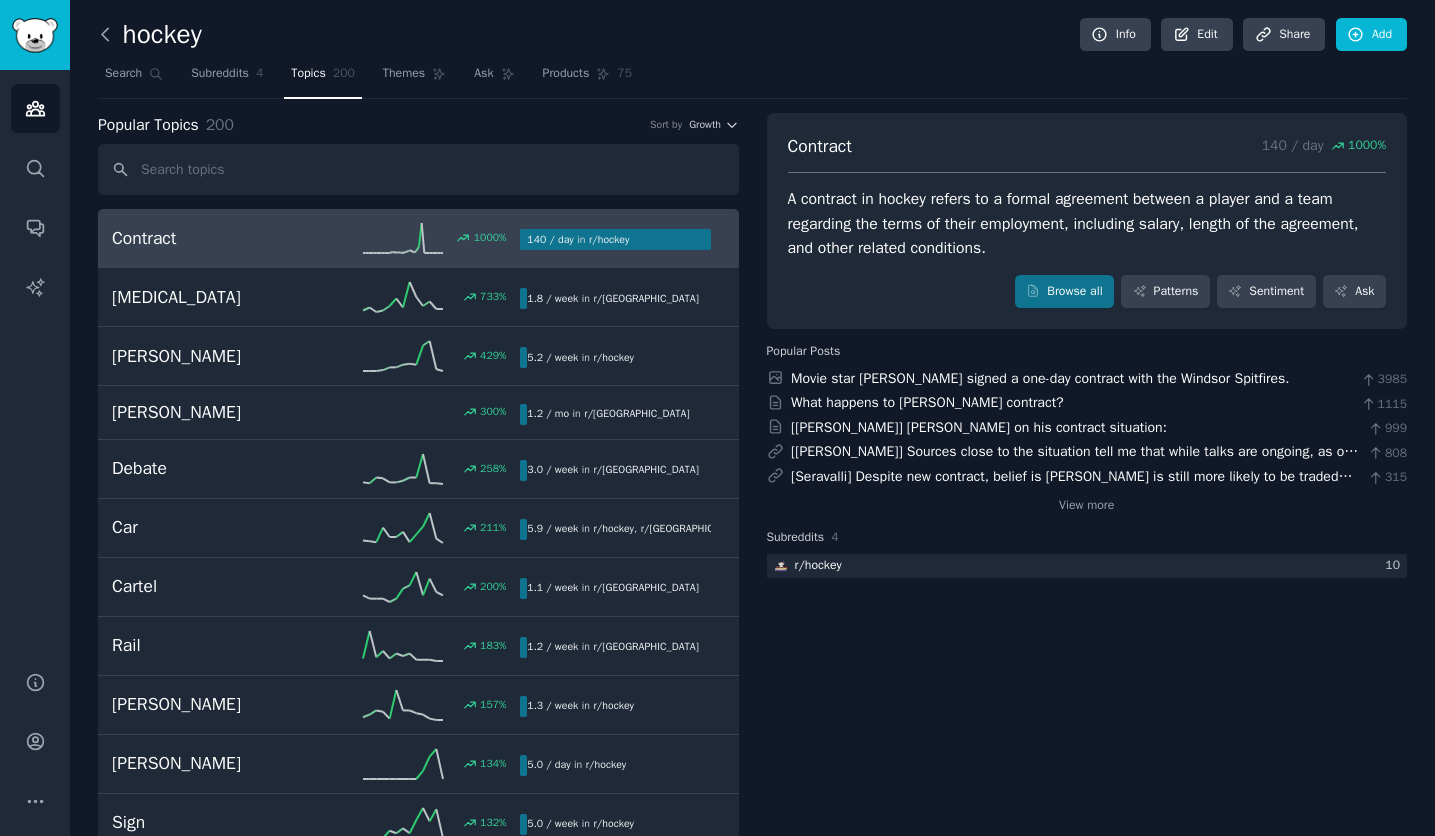 click 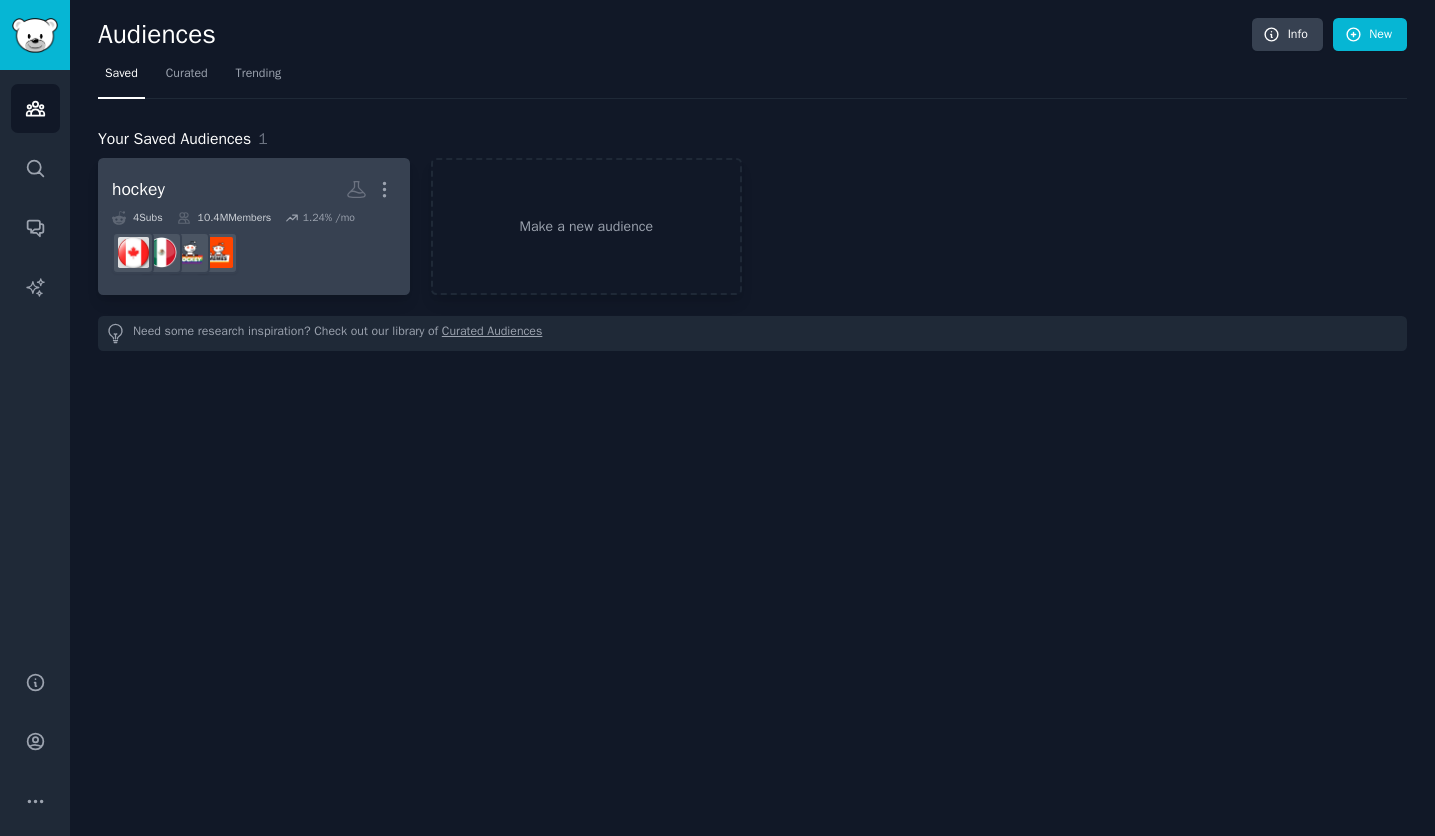 click on "hockey More" at bounding box center [254, 189] 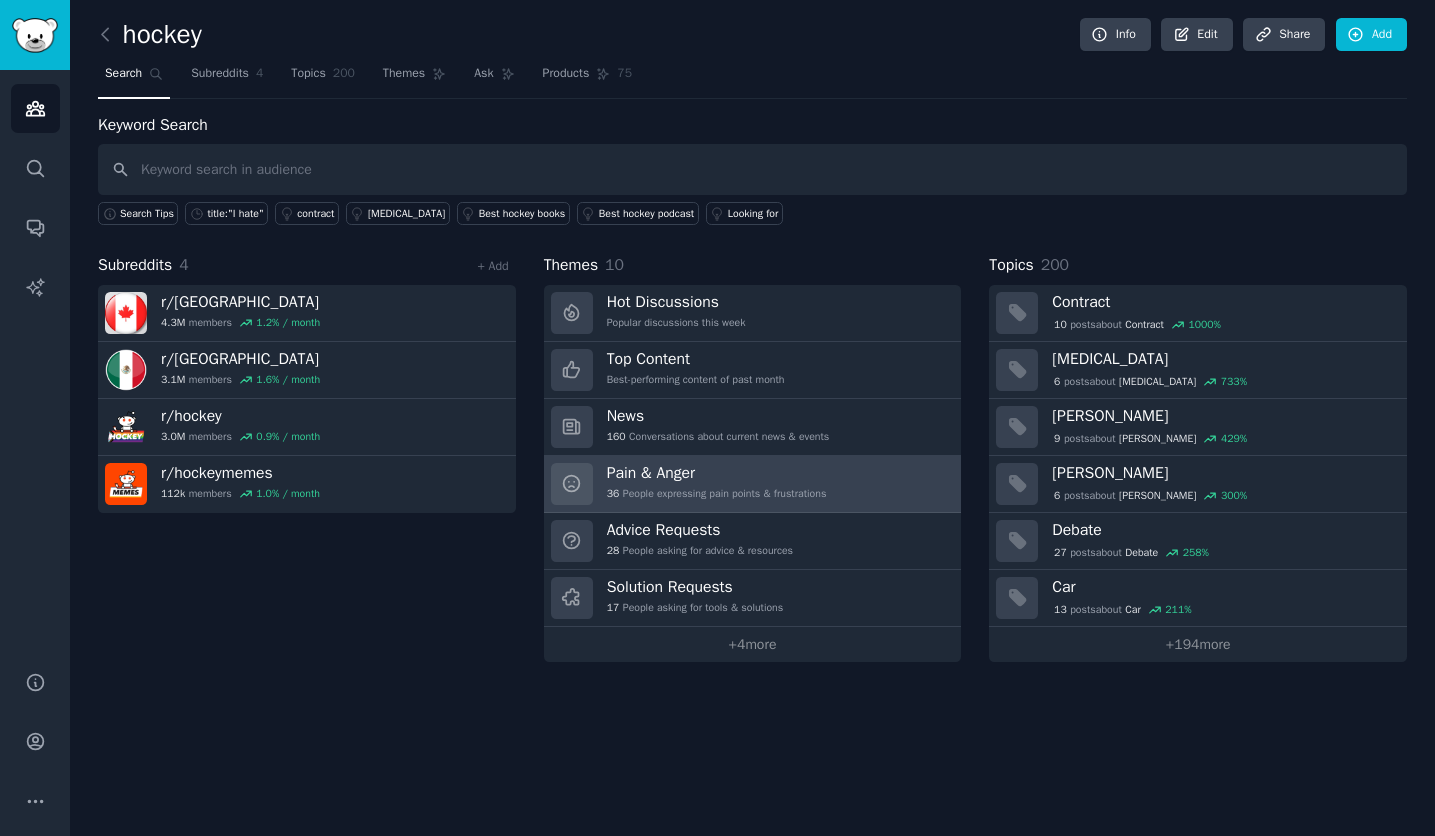 click on "36 People expressing pain points & frustrations" at bounding box center [717, 494] 